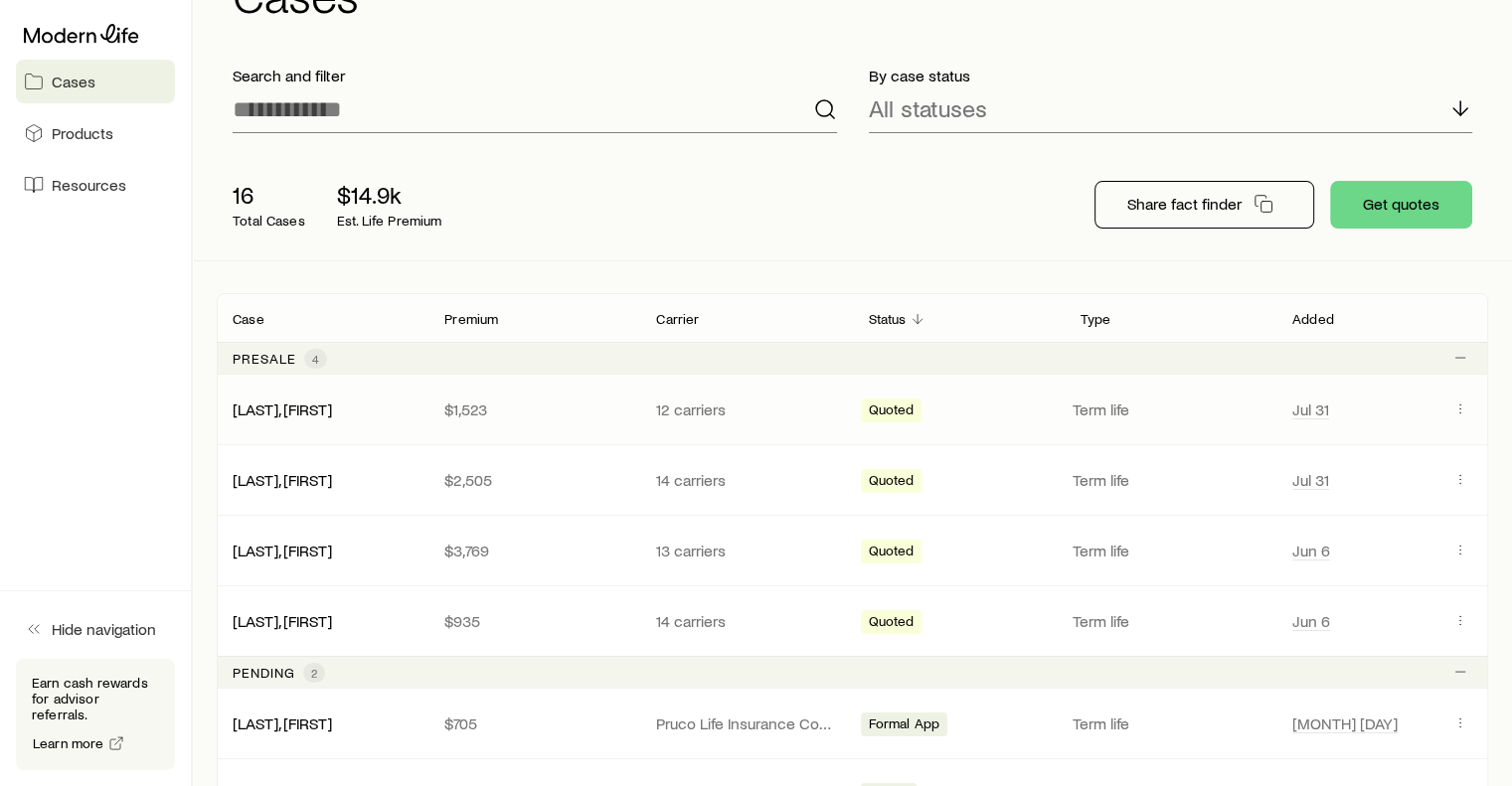 scroll, scrollTop: 83, scrollLeft: 0, axis: vertical 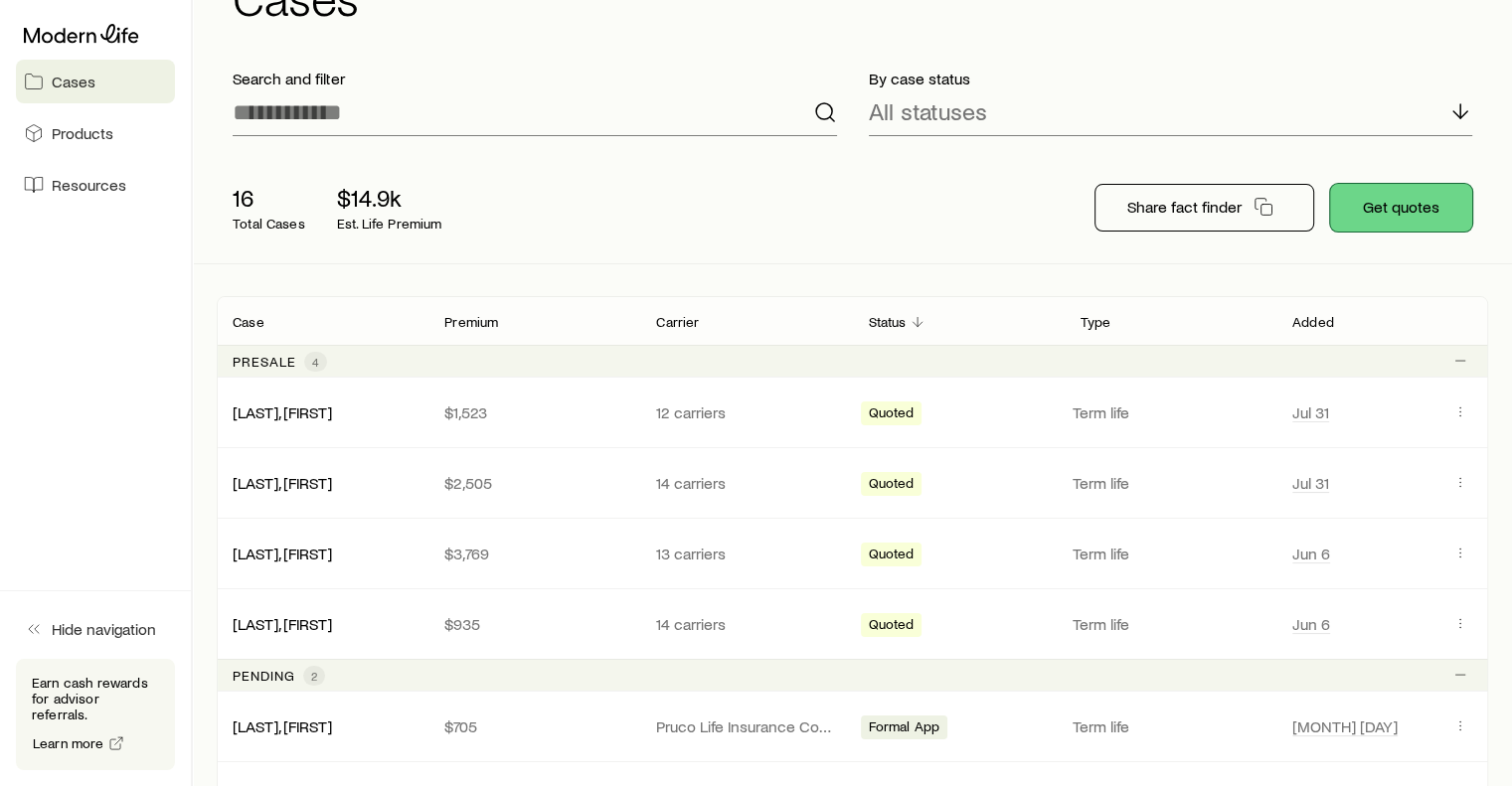 click on "Get quotes" at bounding box center (1401, 208) 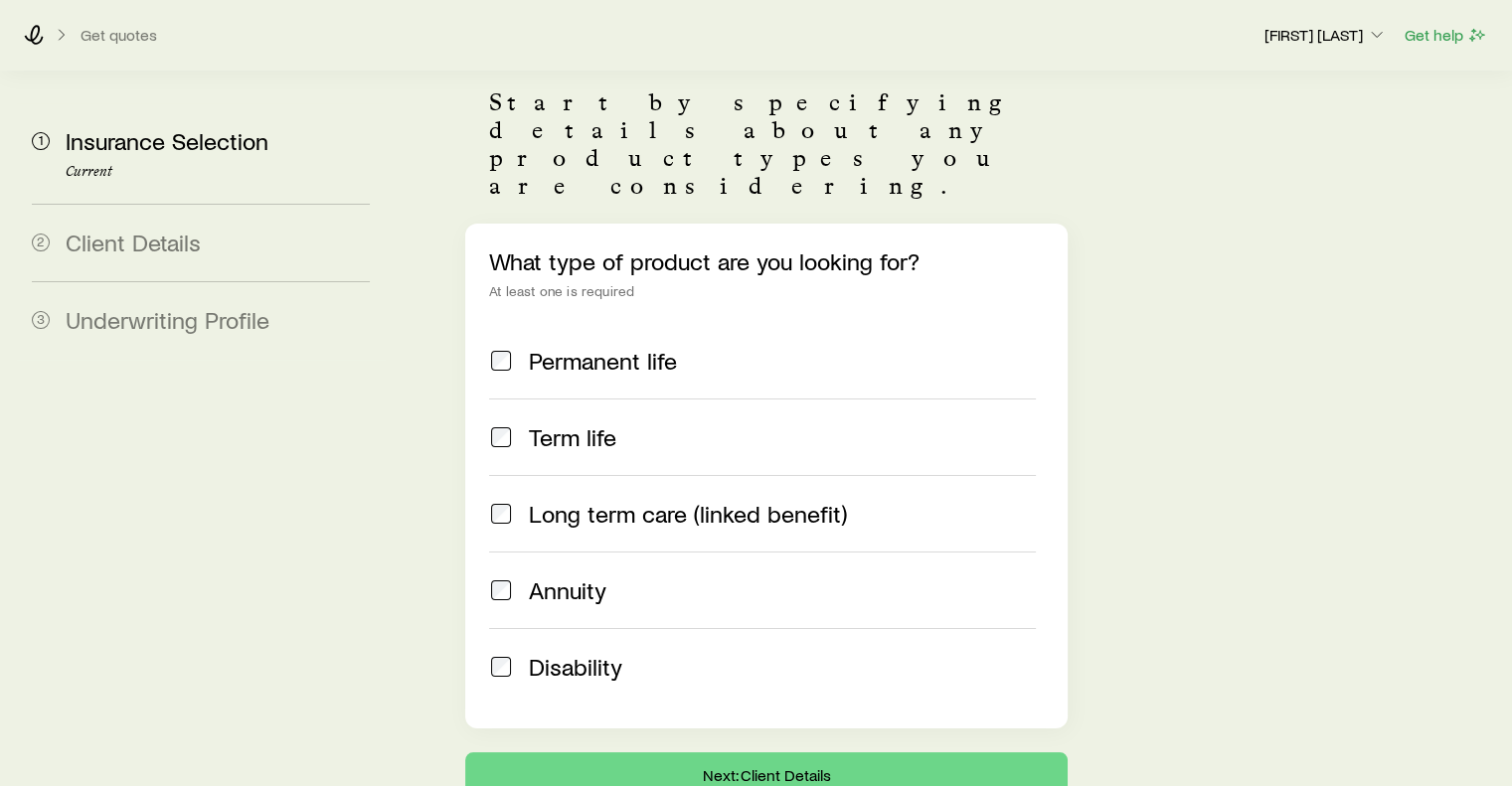 scroll, scrollTop: 147, scrollLeft: 0, axis: vertical 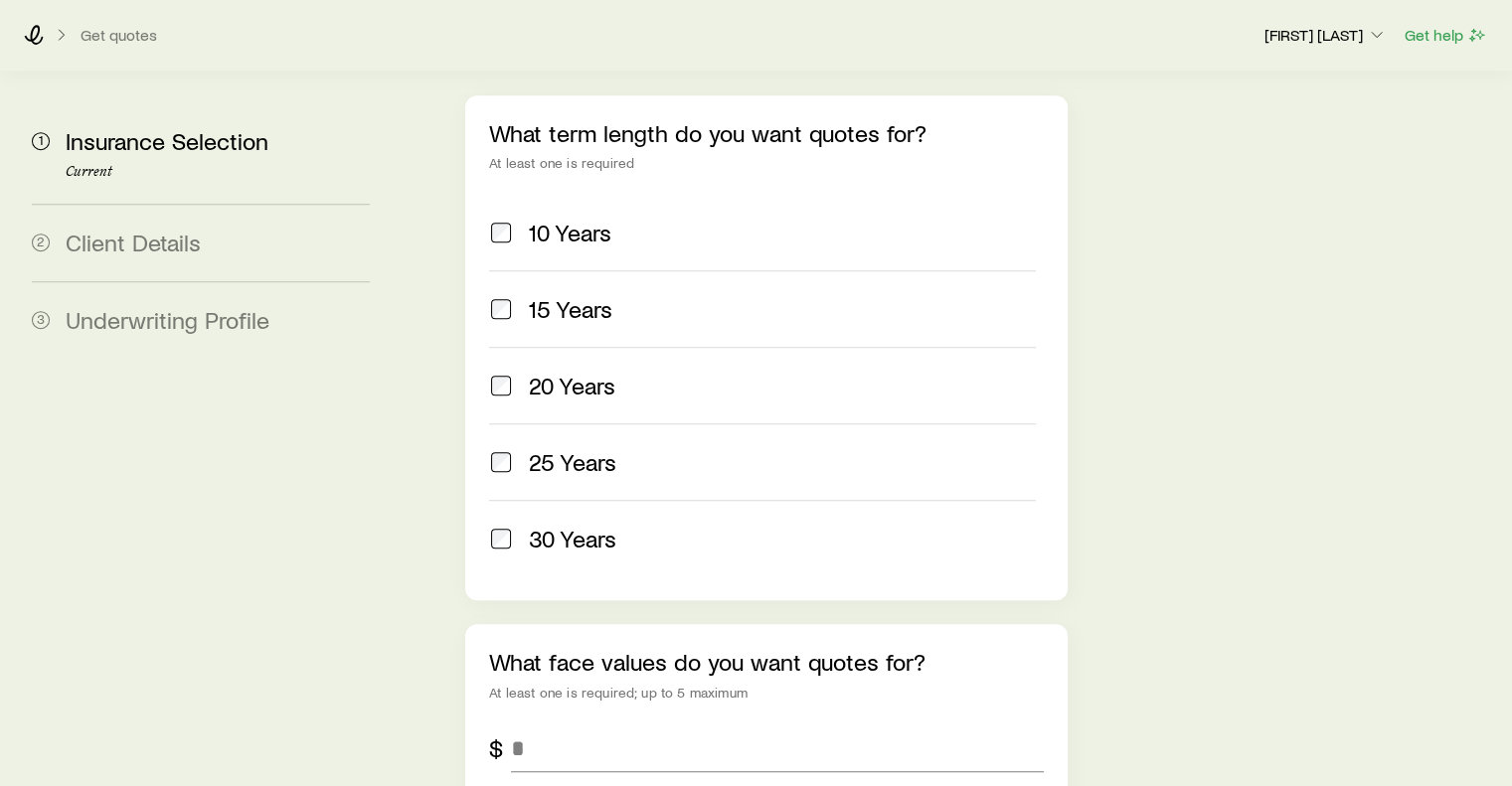 click at bounding box center (501, 462) 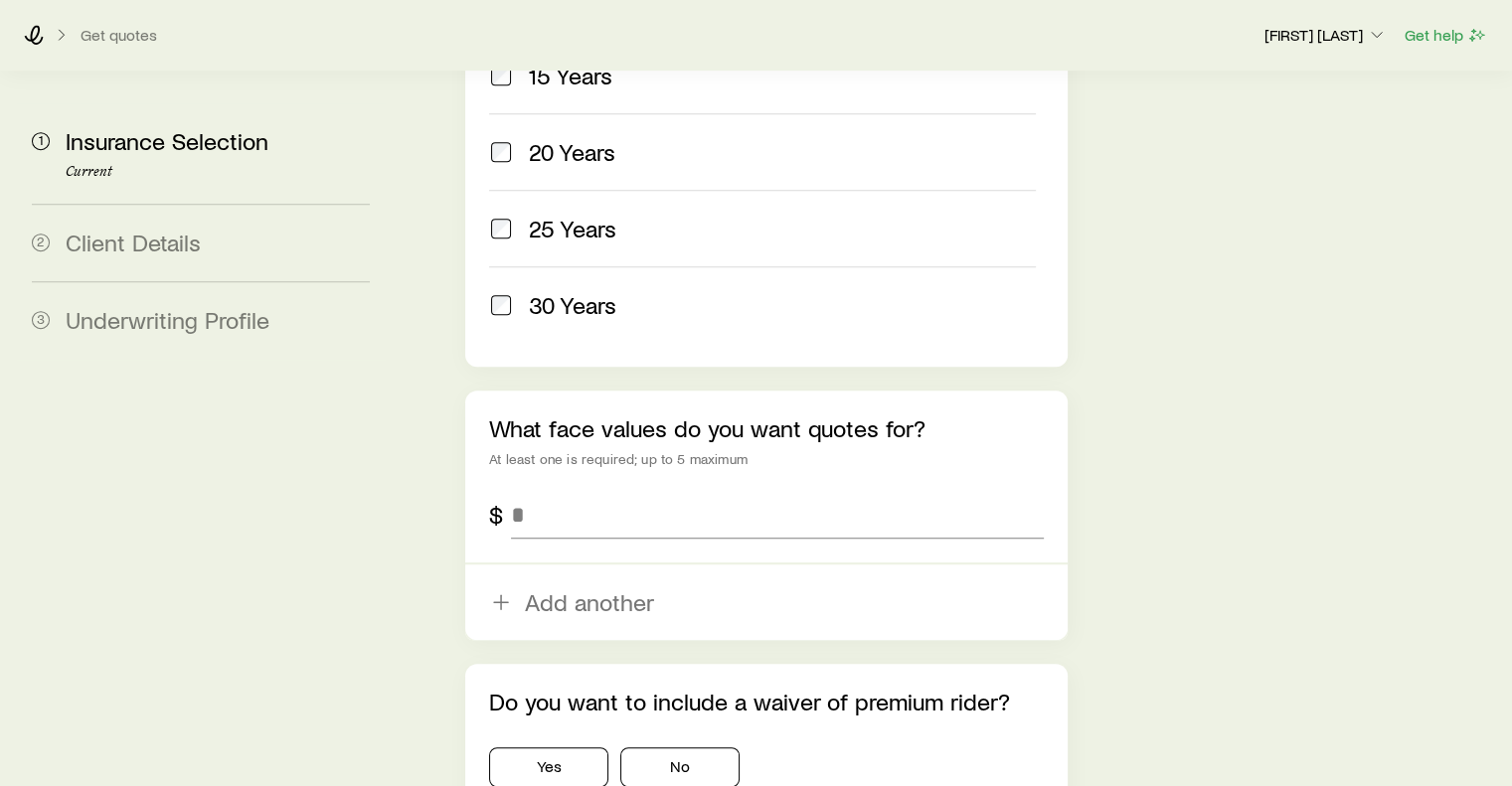 scroll, scrollTop: 1107, scrollLeft: 0, axis: vertical 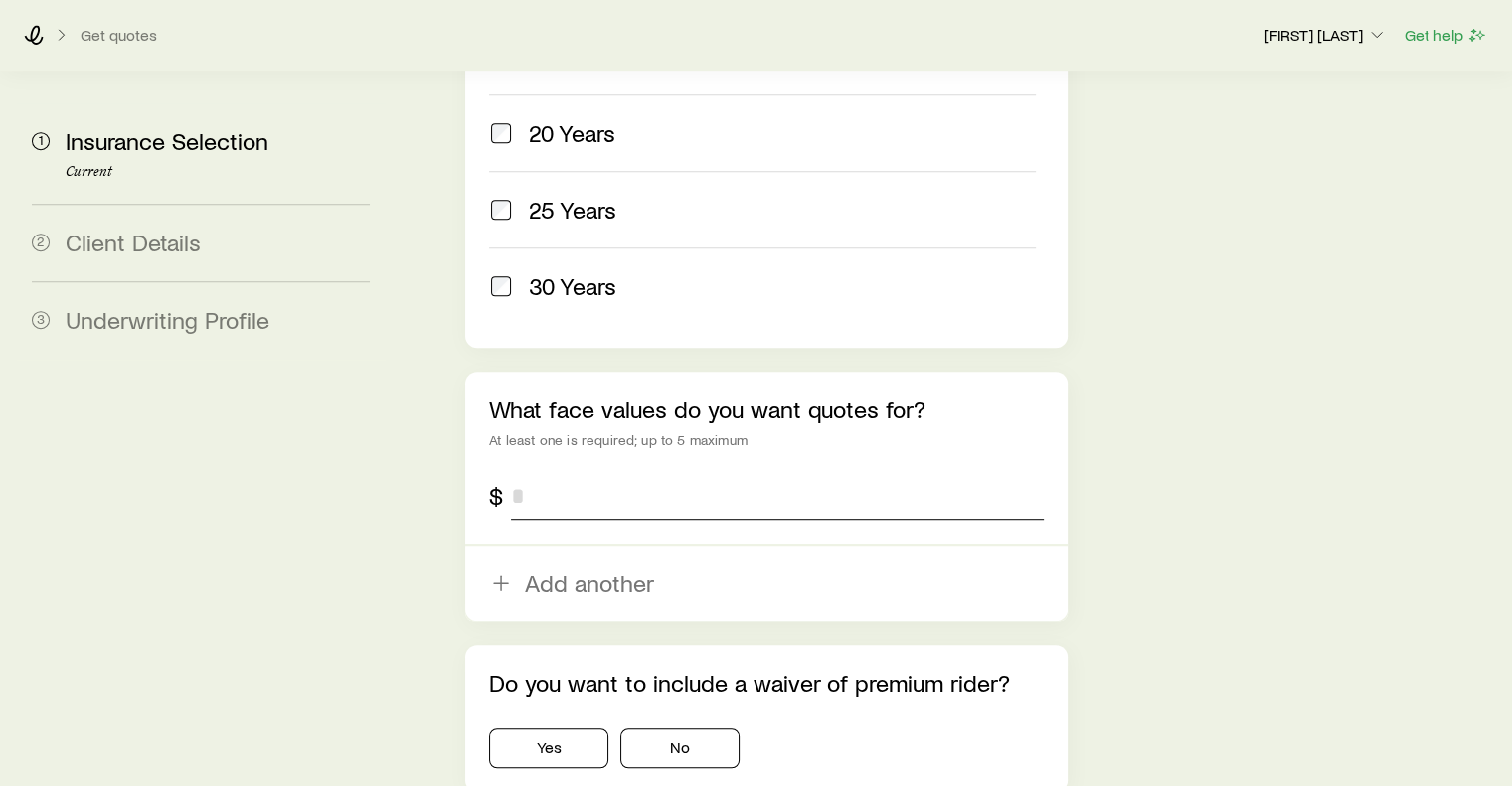click at bounding box center [776, 496] 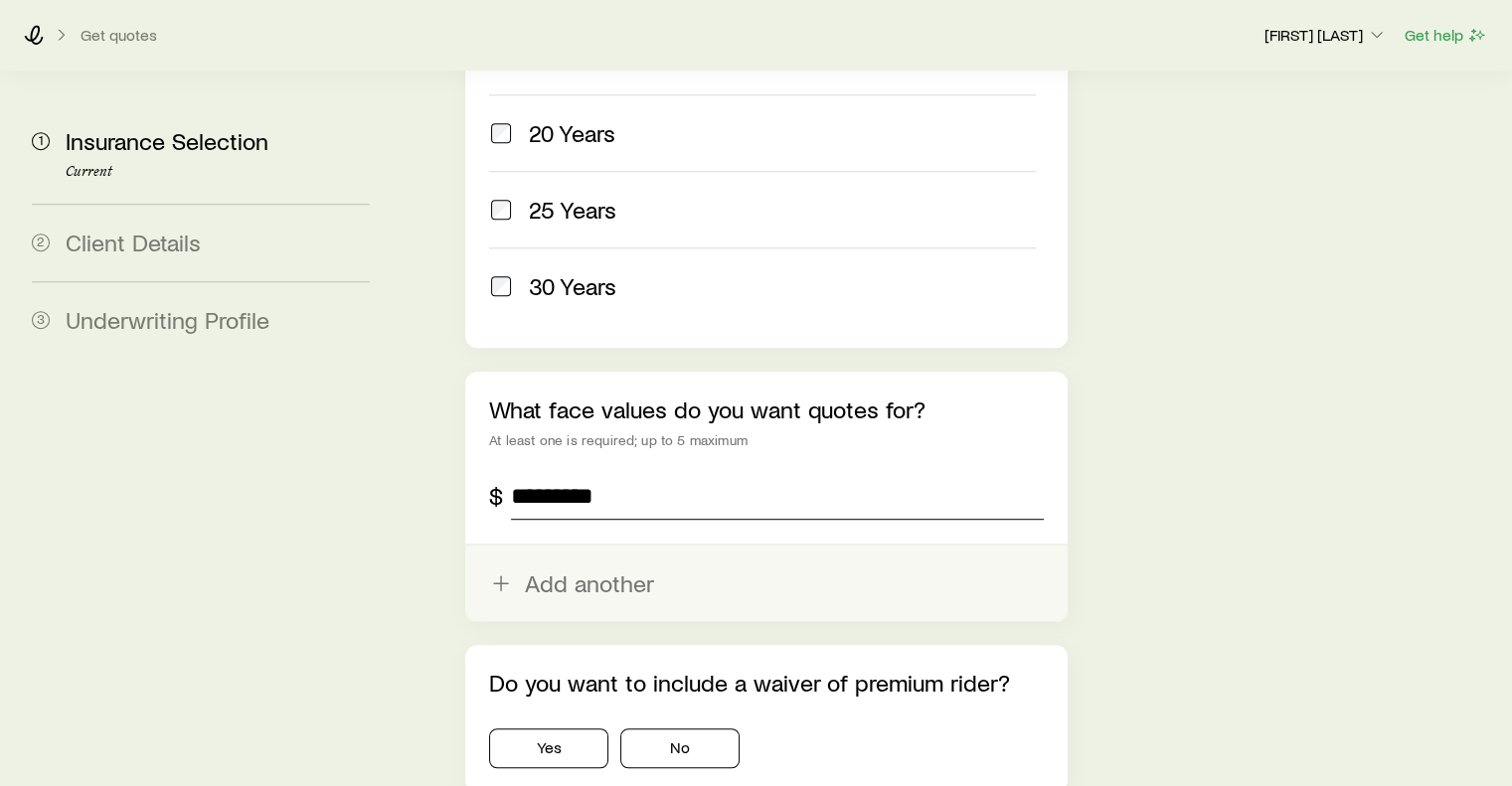 scroll, scrollTop: 1238, scrollLeft: 0, axis: vertical 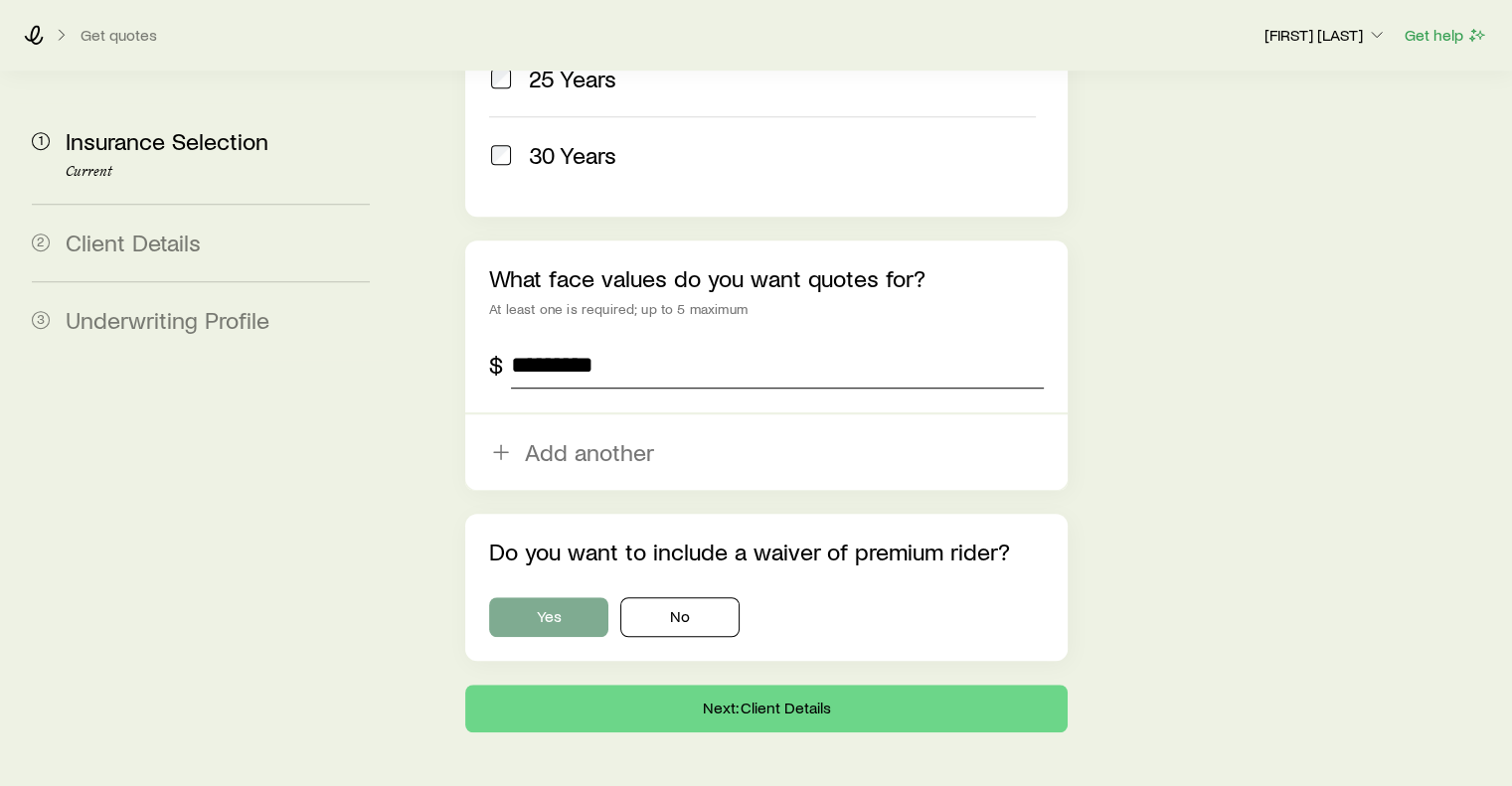 type on "*********" 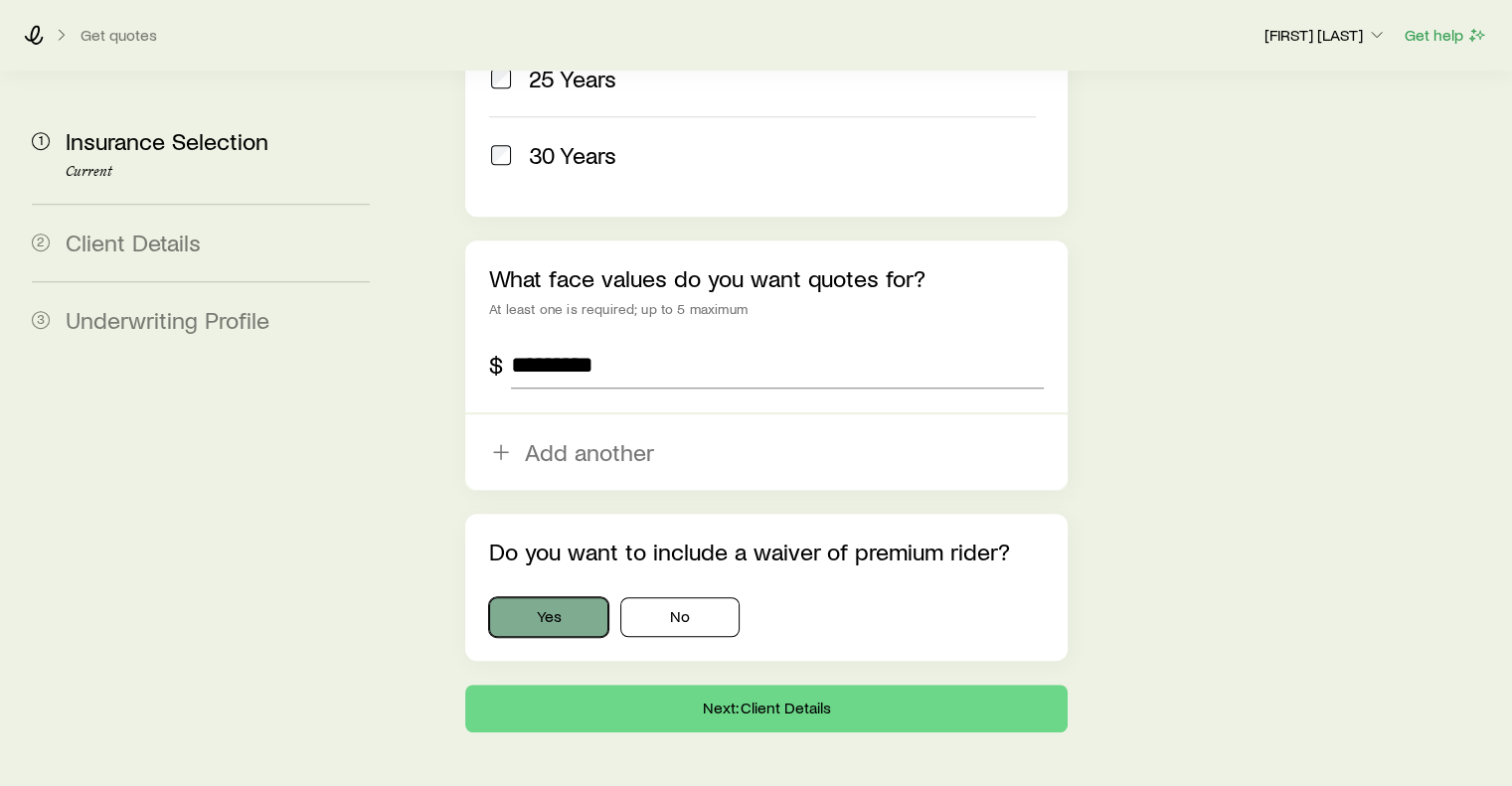 click on "Yes" at bounding box center [549, 617] 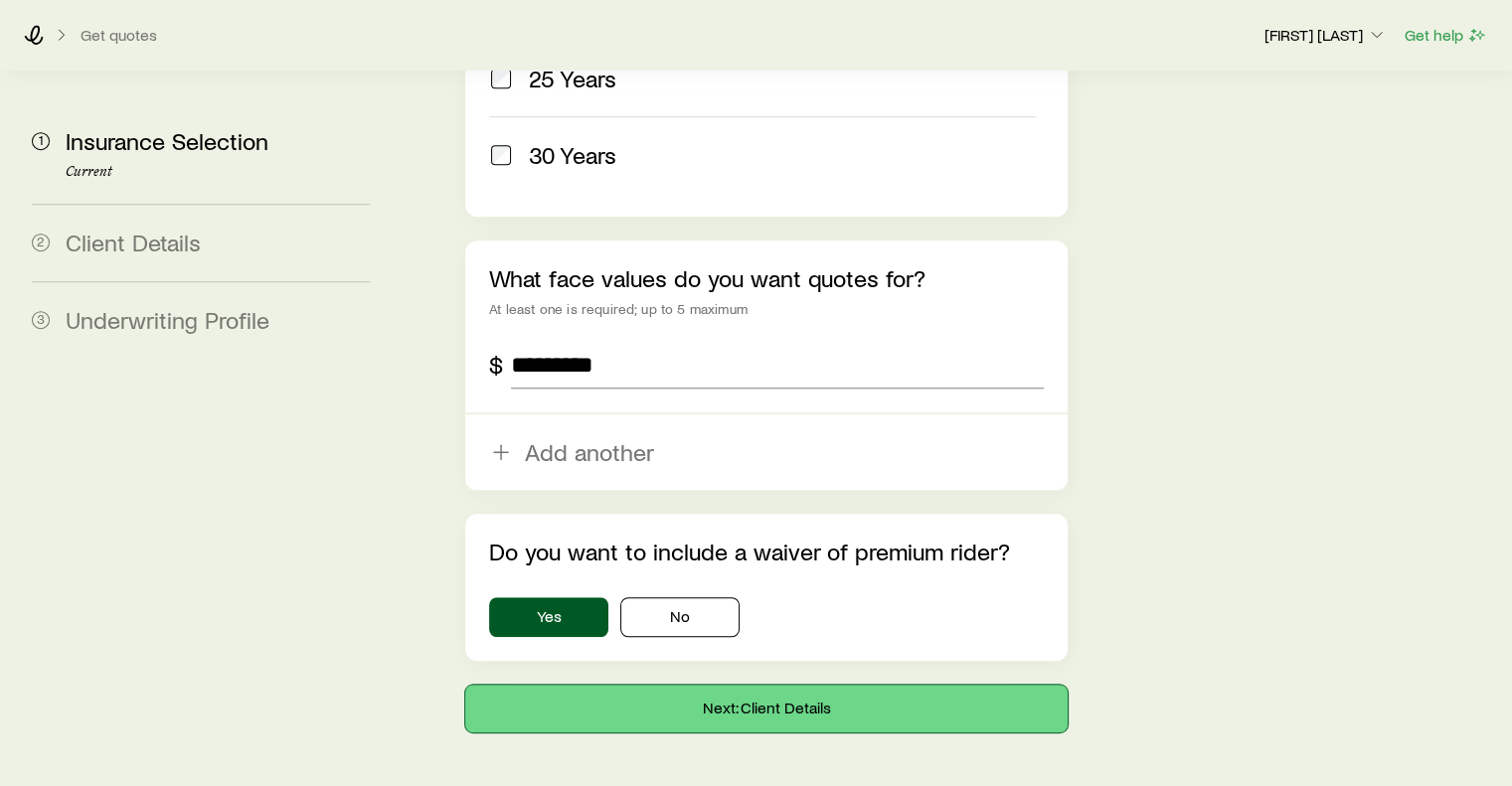 click on "Next: Client Details" at bounding box center [765, 708] 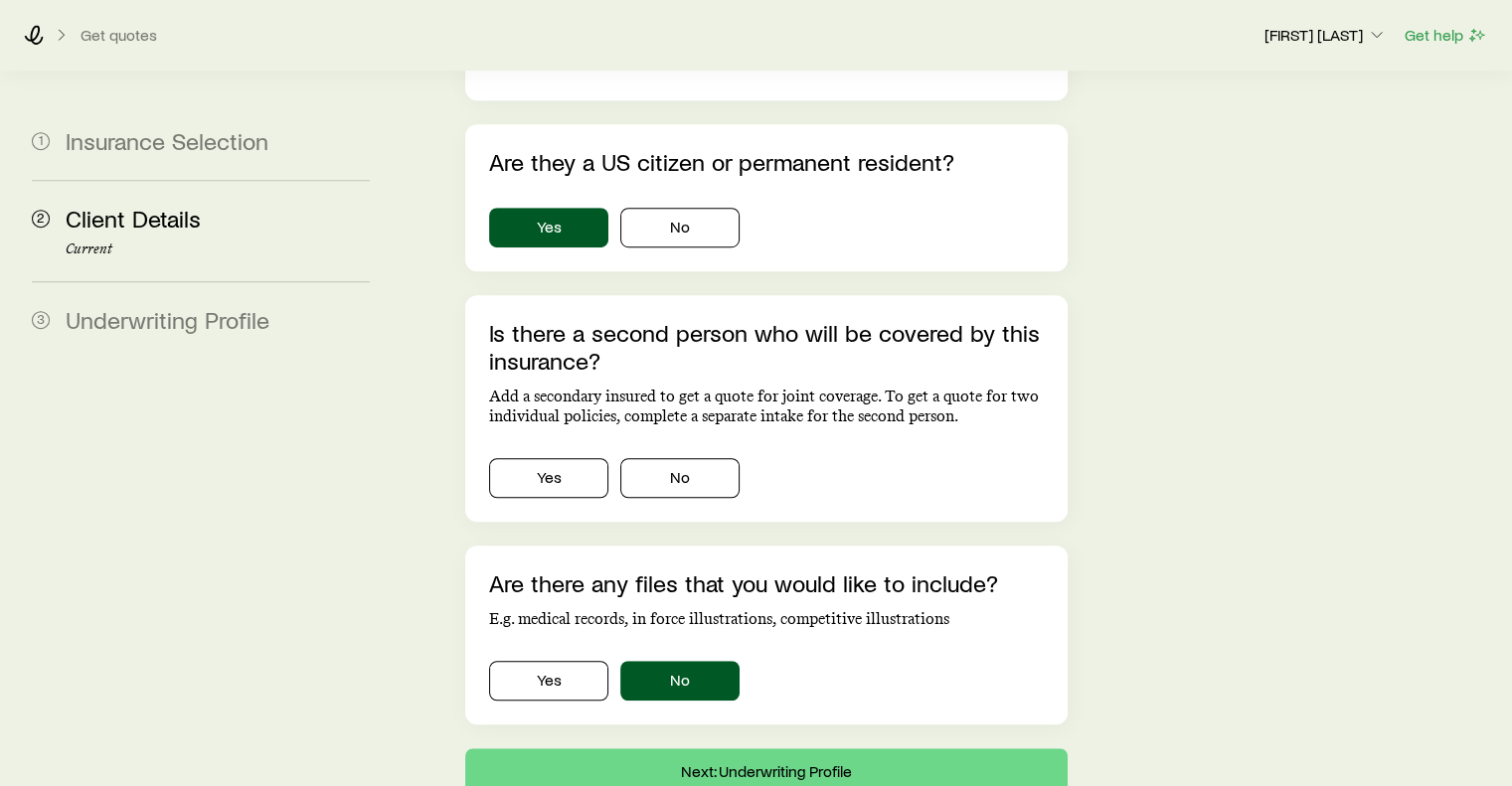 scroll, scrollTop: 0, scrollLeft: 0, axis: both 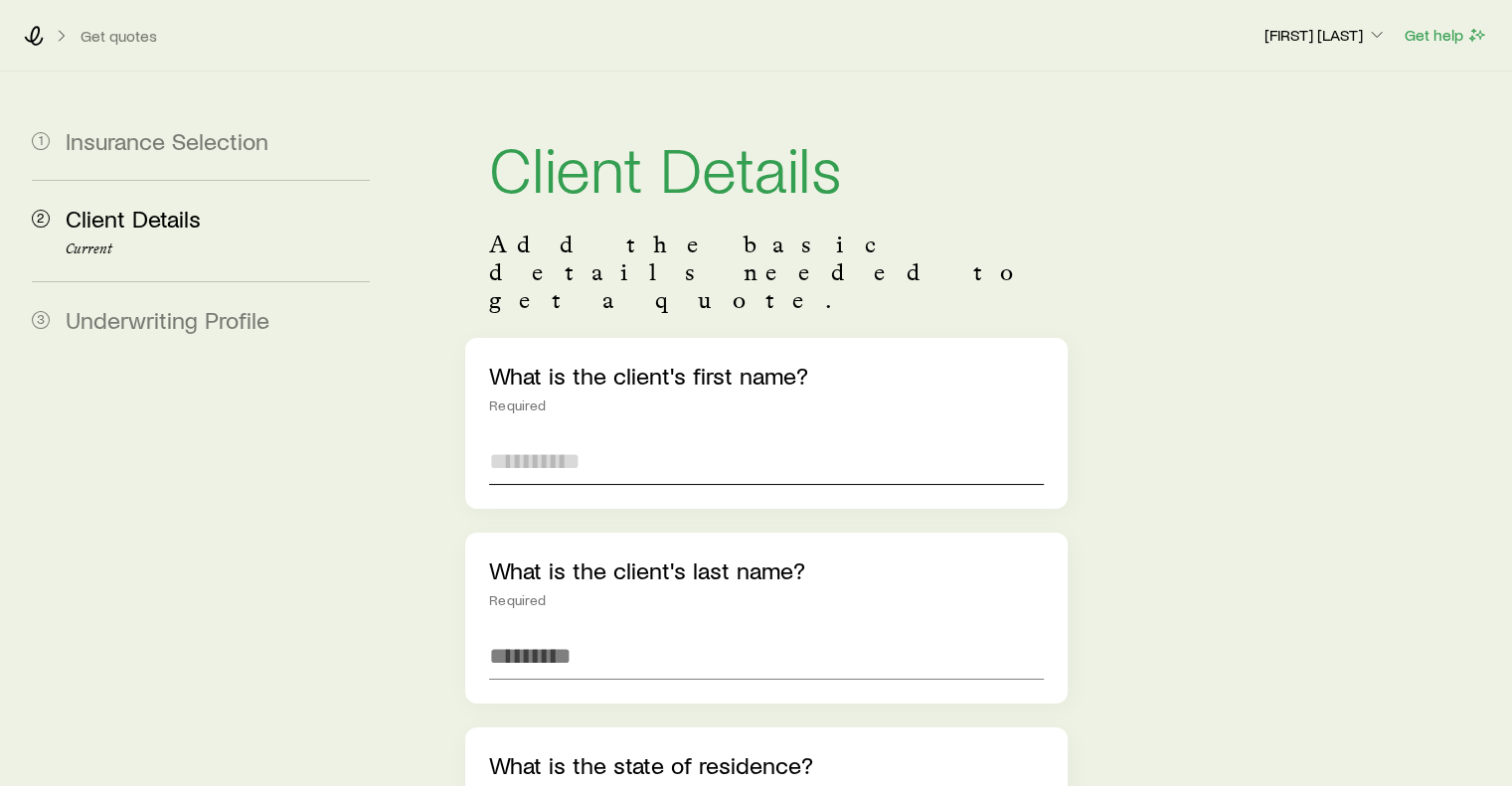 click at bounding box center (765, 461) 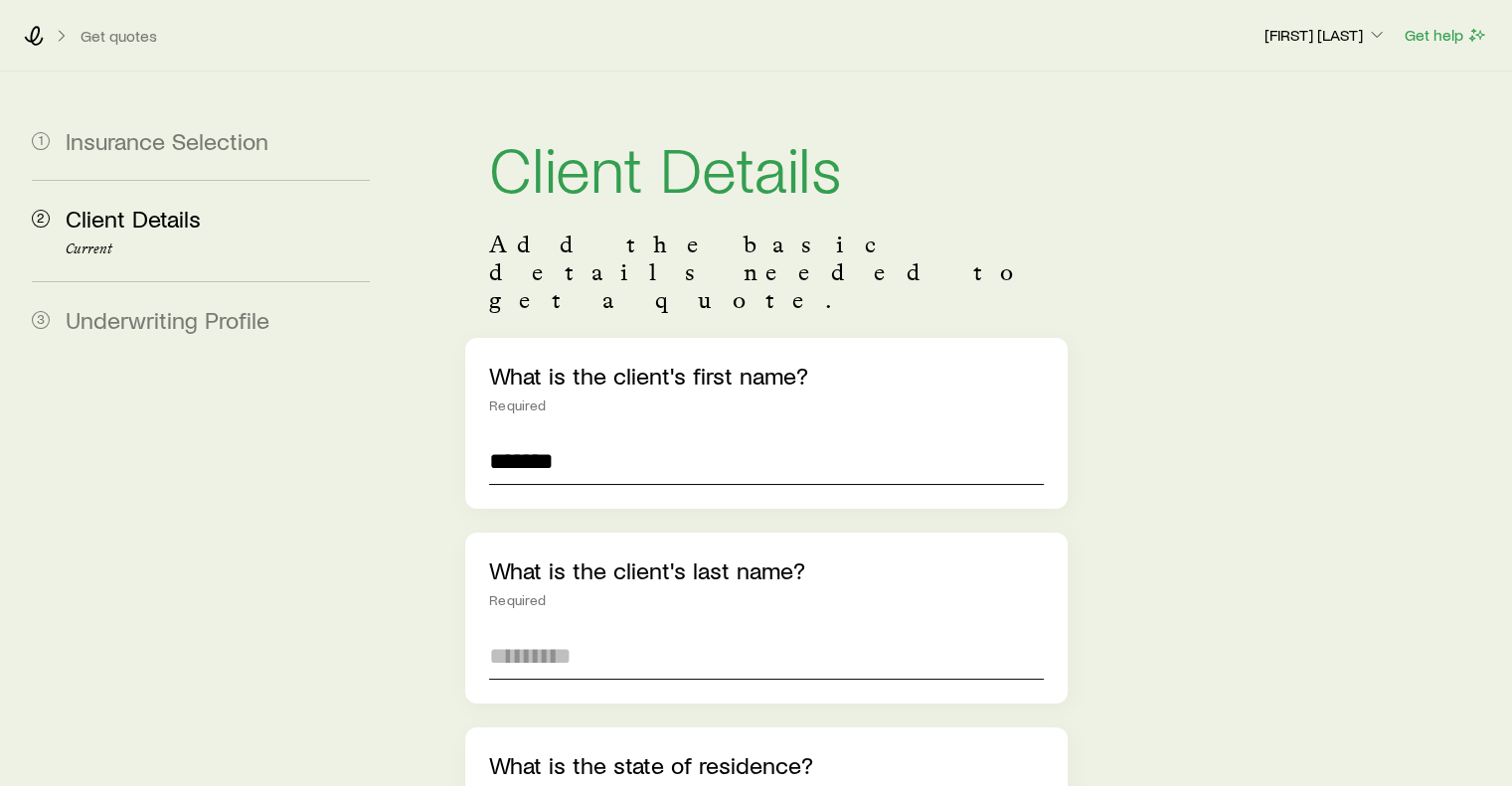 type on "******" 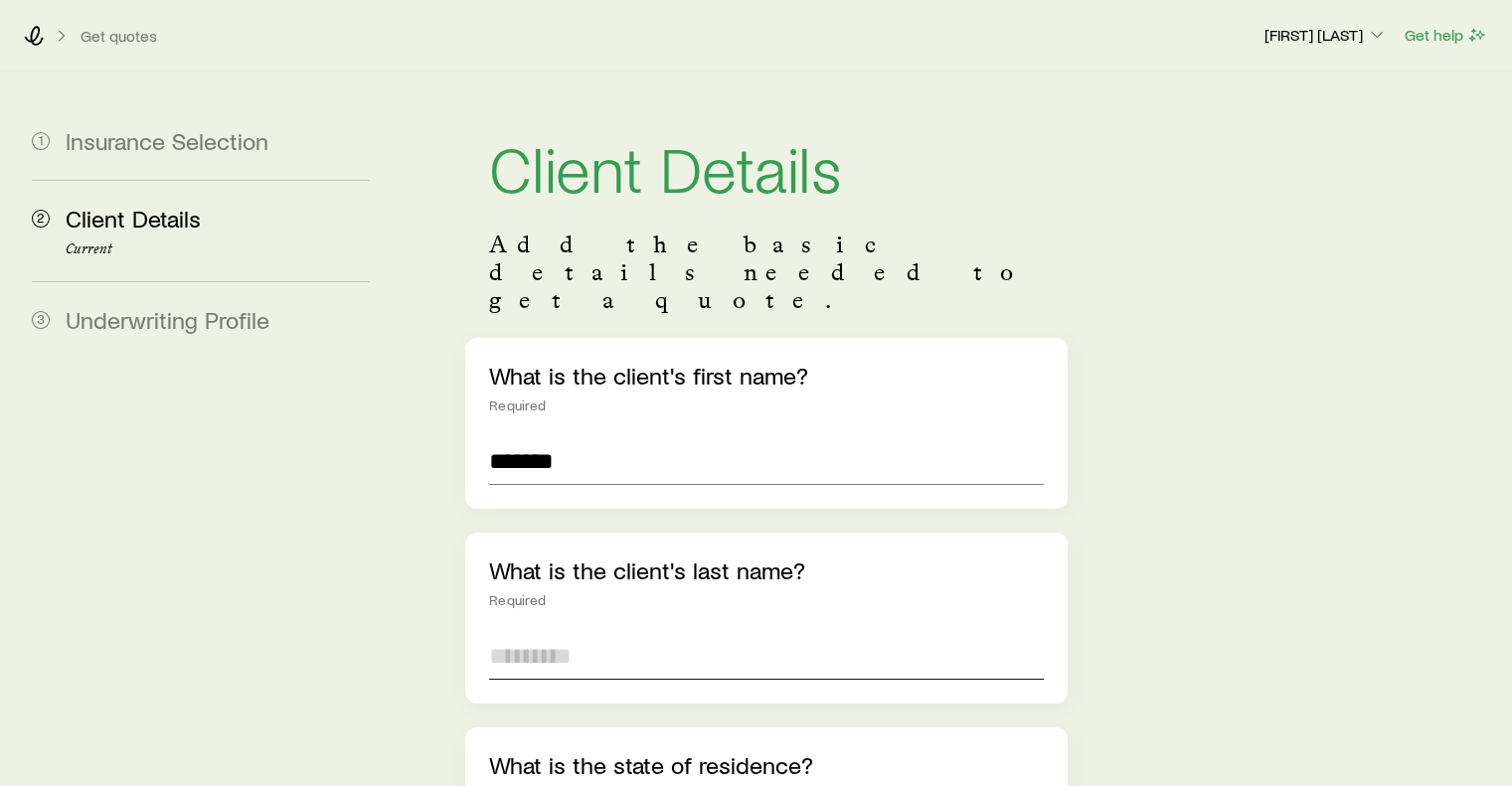 click at bounding box center [765, 656] 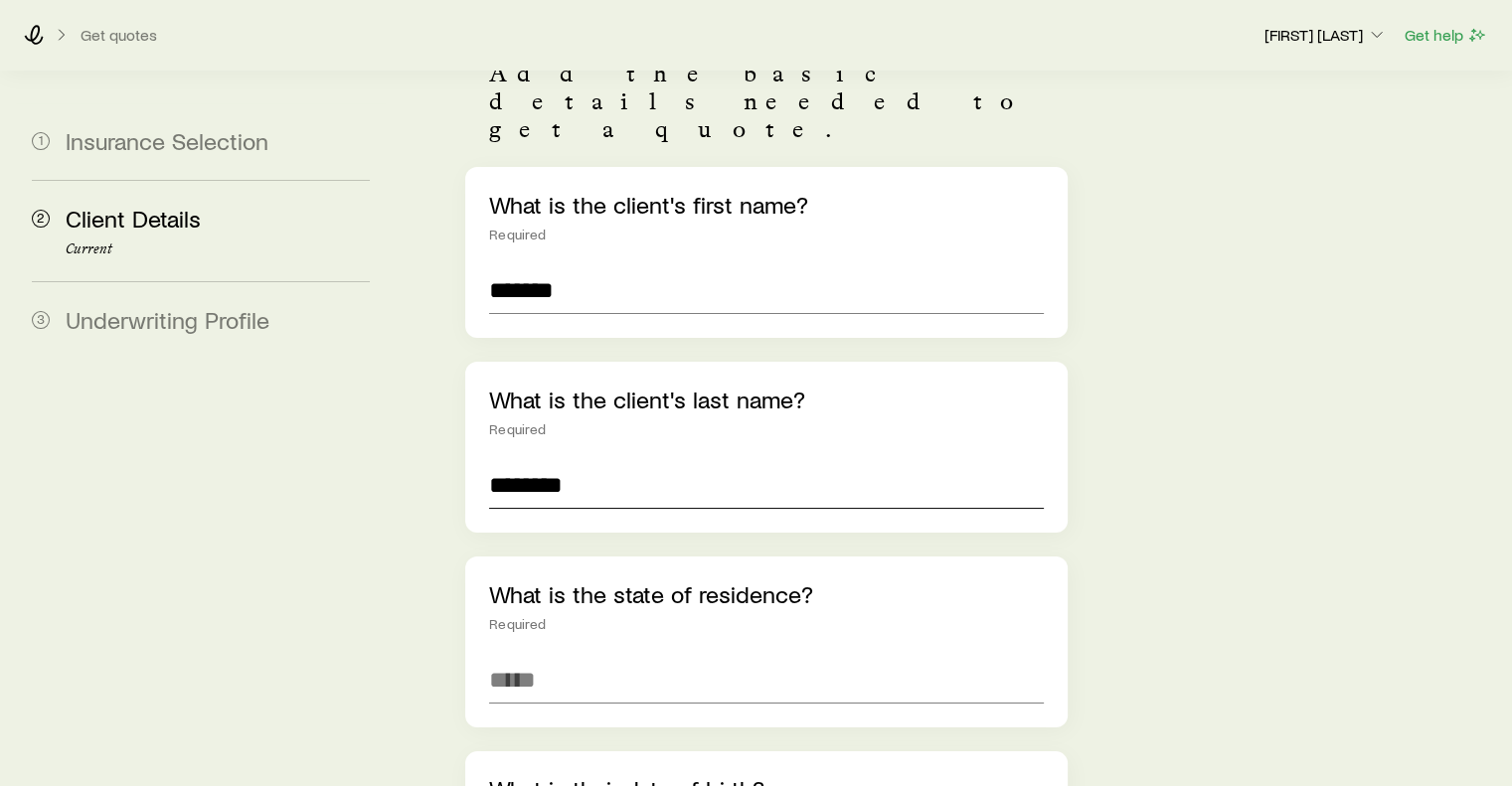 scroll, scrollTop: 173, scrollLeft: 0, axis: vertical 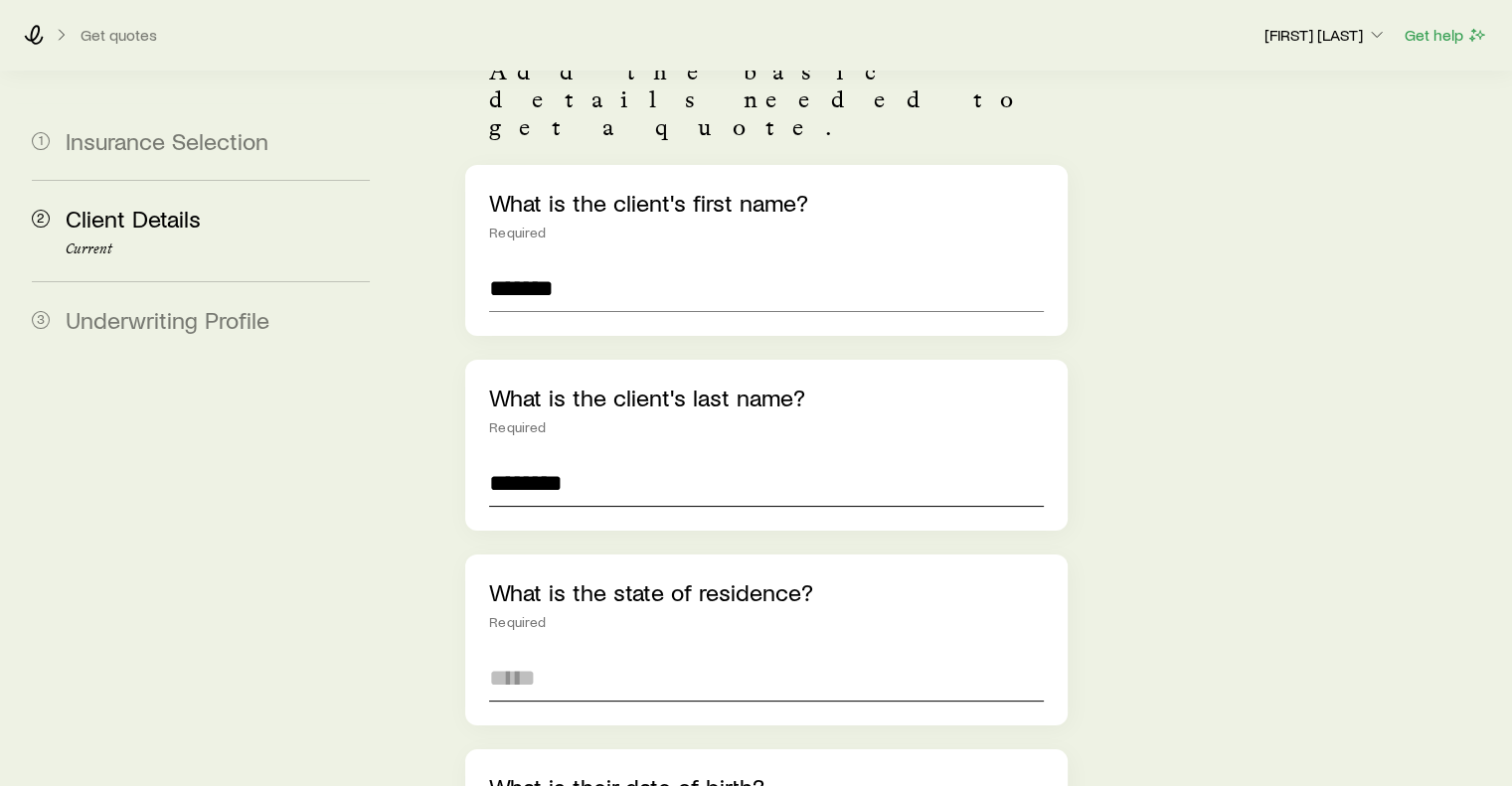 type on "*******" 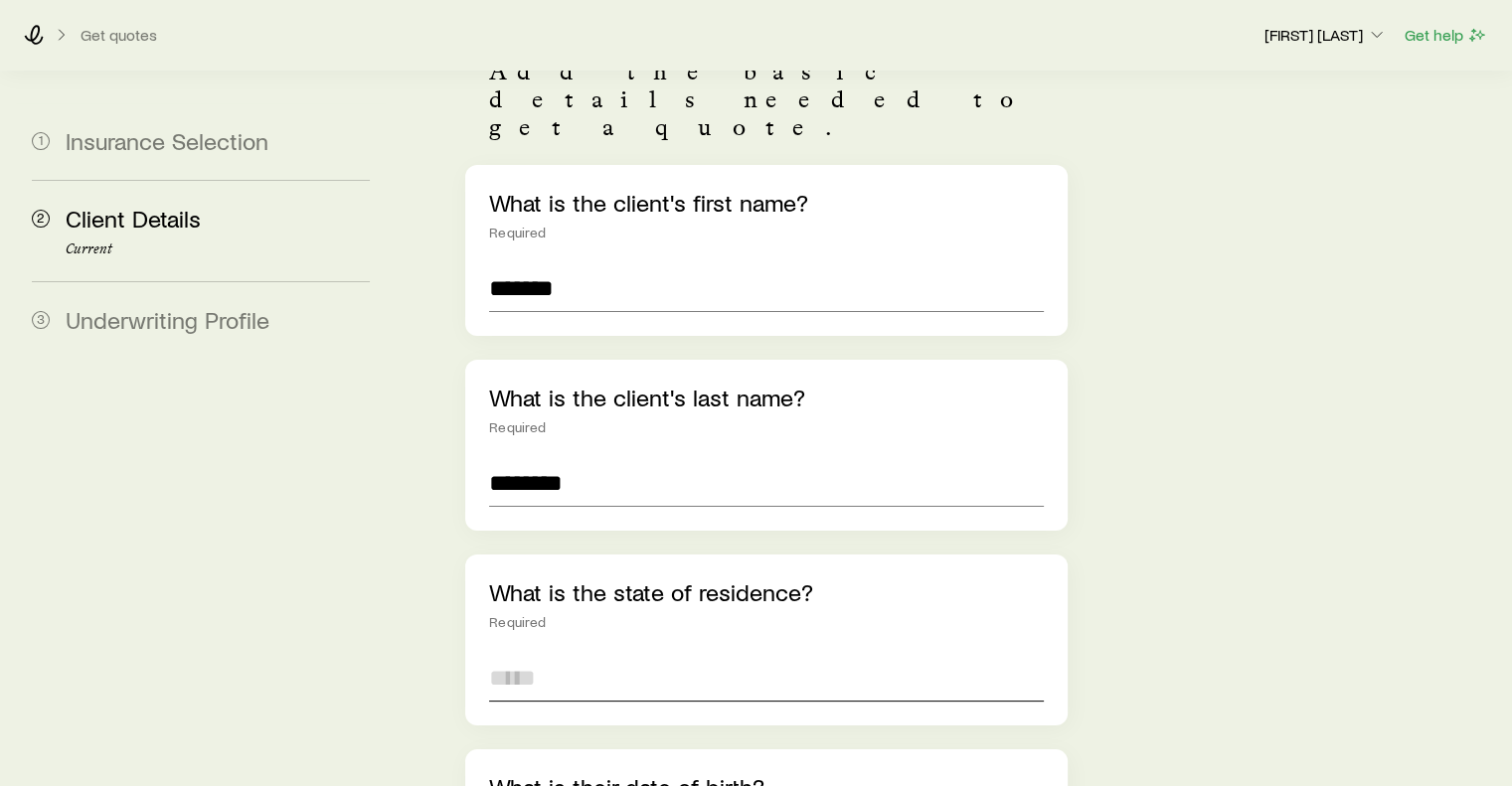 click at bounding box center [765, 678] 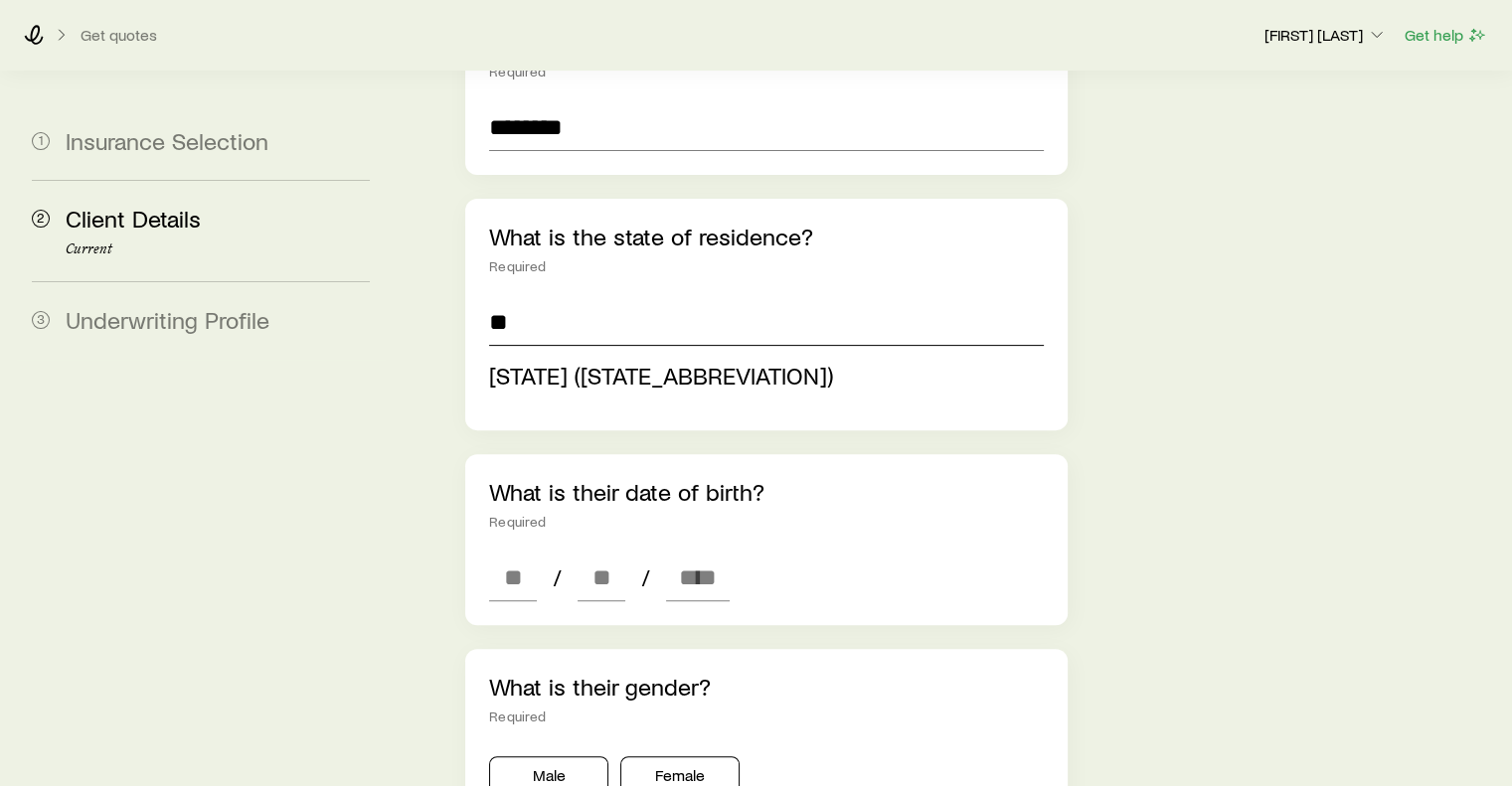 scroll, scrollTop: 531, scrollLeft: 0, axis: vertical 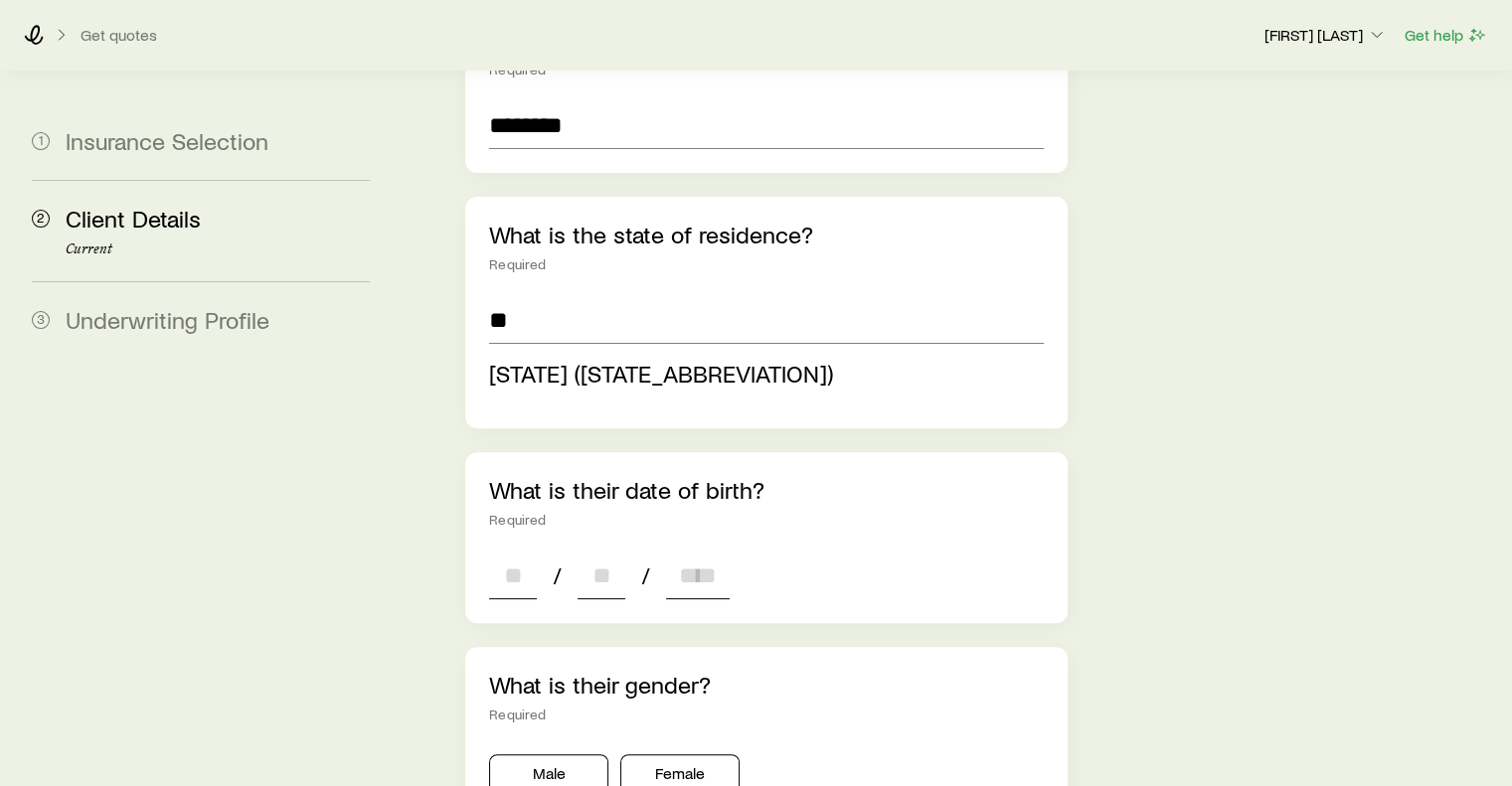 type on "**********" 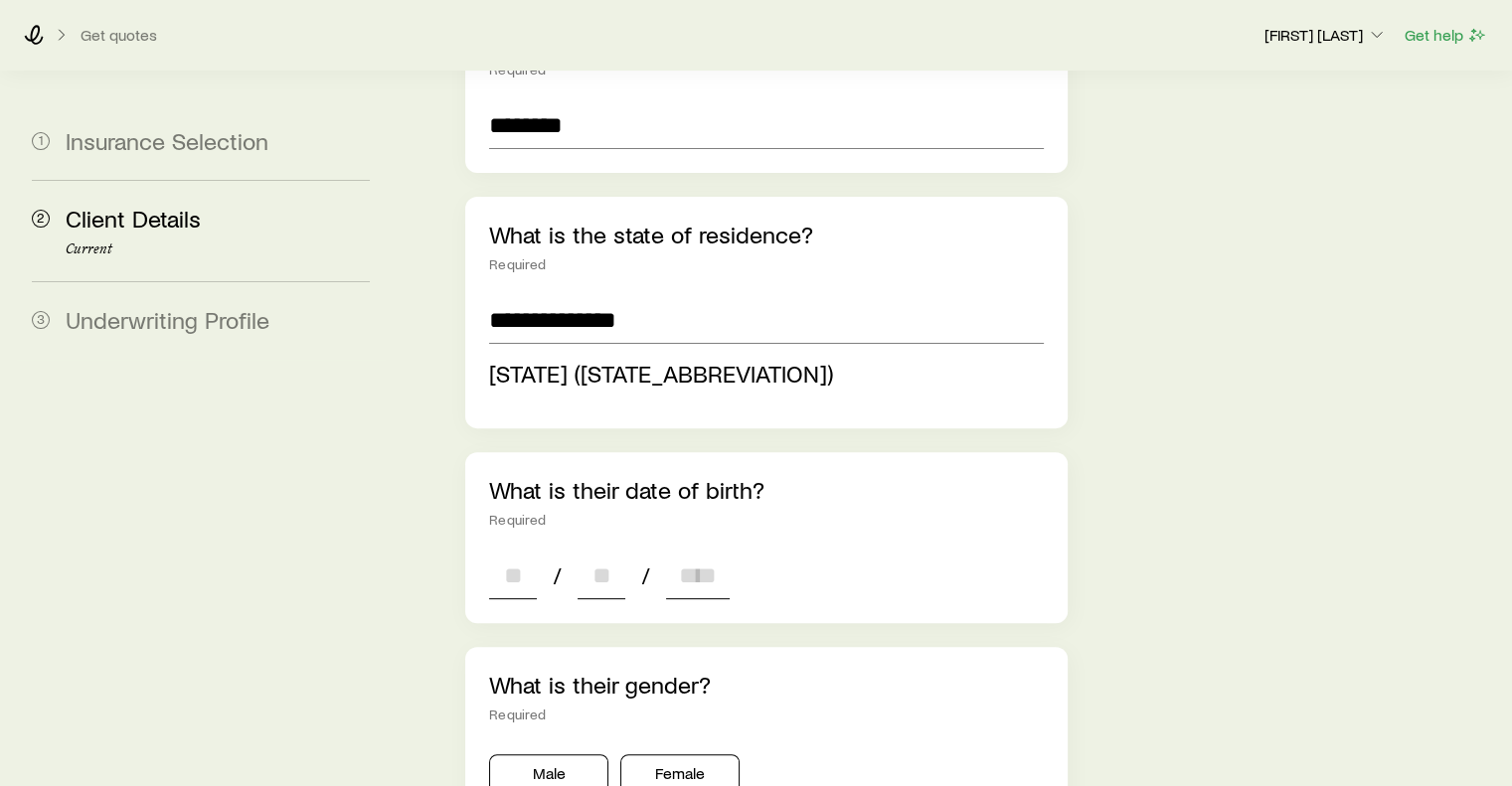 click on "What is the client's first name? Required ****** What is the client's last name? Required ******* What is the state of residence? RequiredСтоимость билета: [STATE] ([STATE_ABBREVIATION]) What is their date of birth? Required / / What is their gender? Required Male Female For transgender or non-binary clients Are they a US citizen or permanent resident? Yes No Is there a second person who will be covered by this insurance? Add a secondary insured to get a quote for joint coverage. To get a quote for two individual policies, complete a separate intake for the second person. Yes No Are there any files that you would like to include? E.g. medical records, in force illustrations, competitive illustrations Yes No" at bounding box center [765, 650] 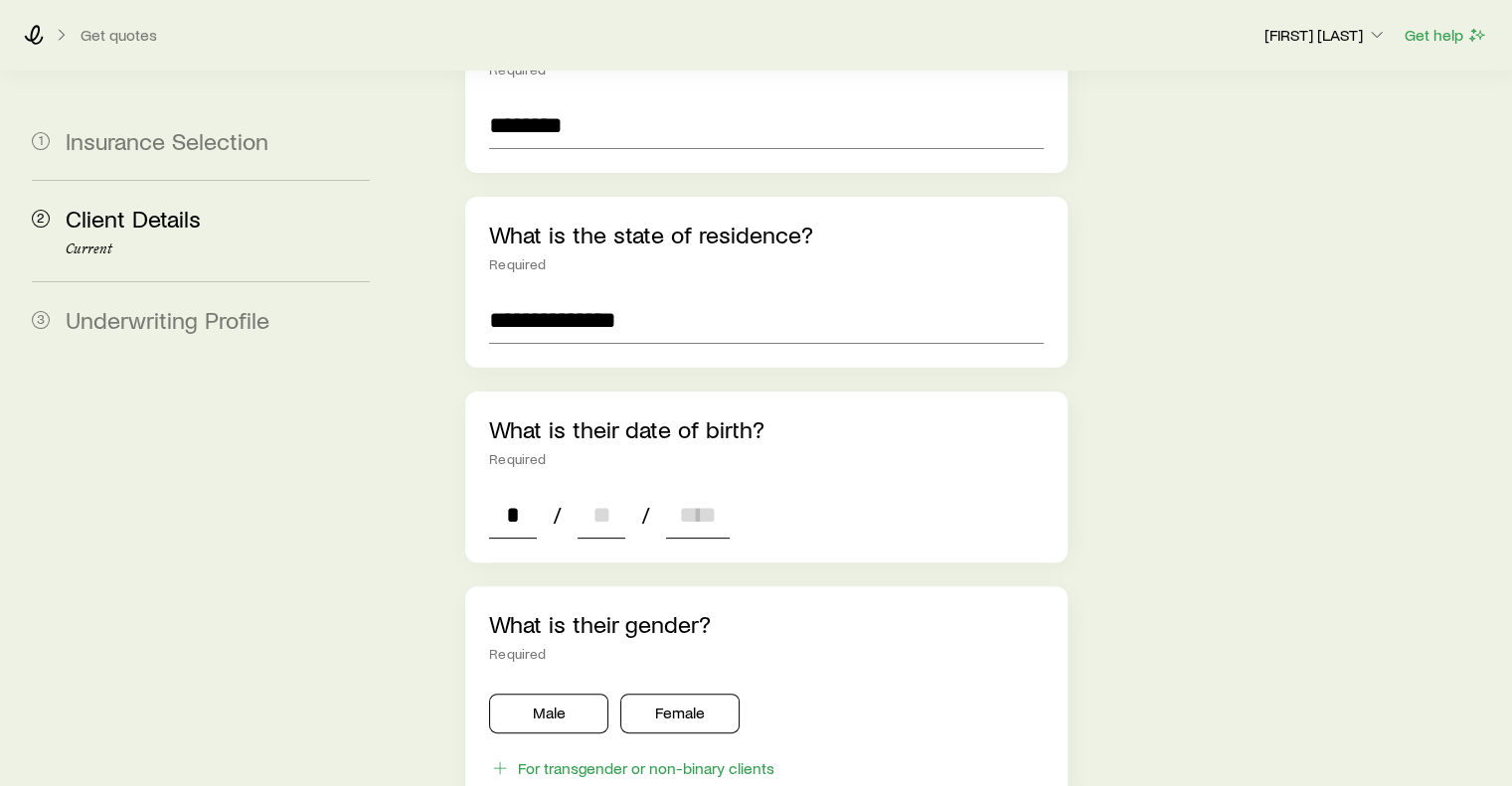 type on "**" 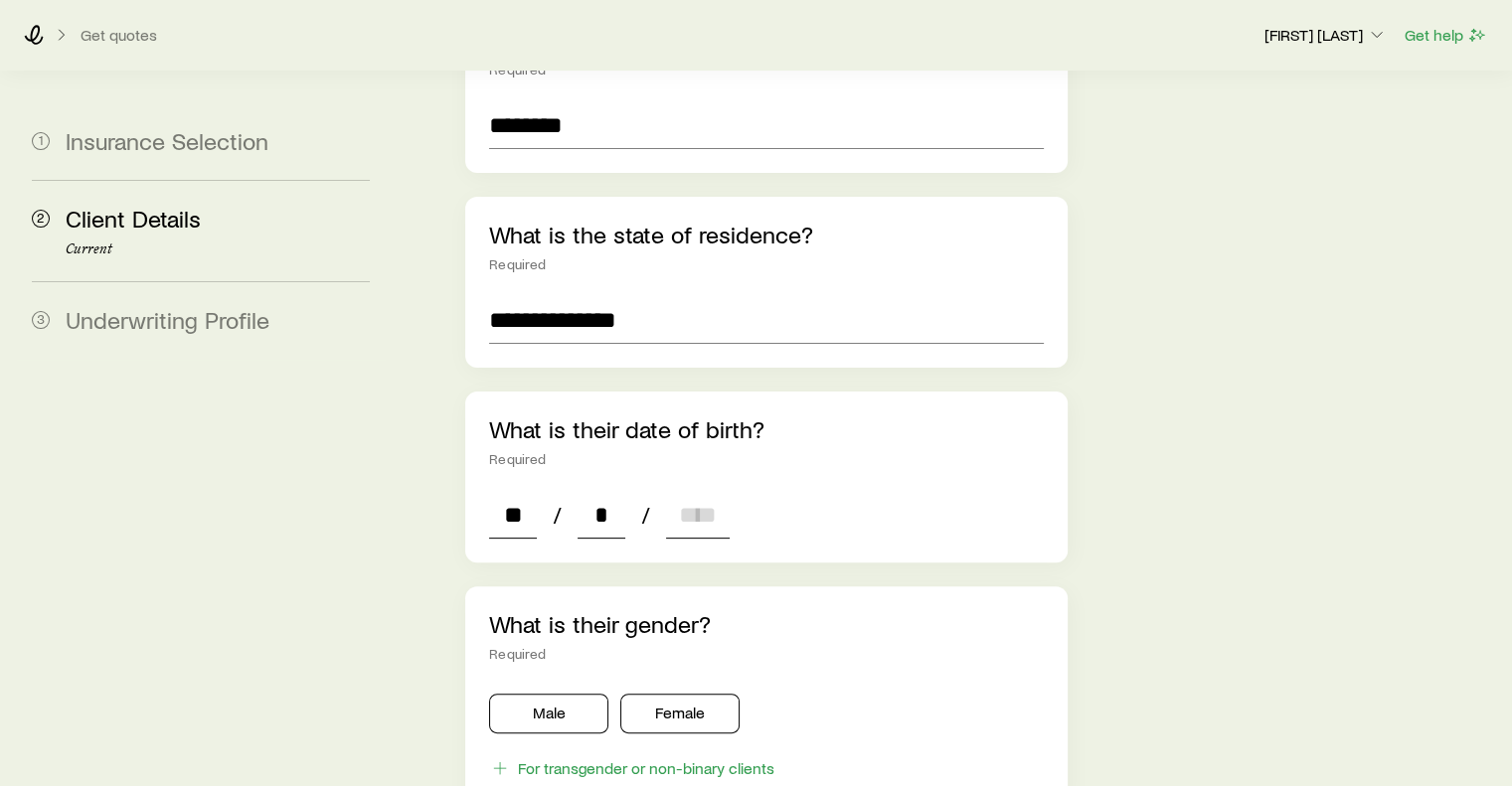 type on "**" 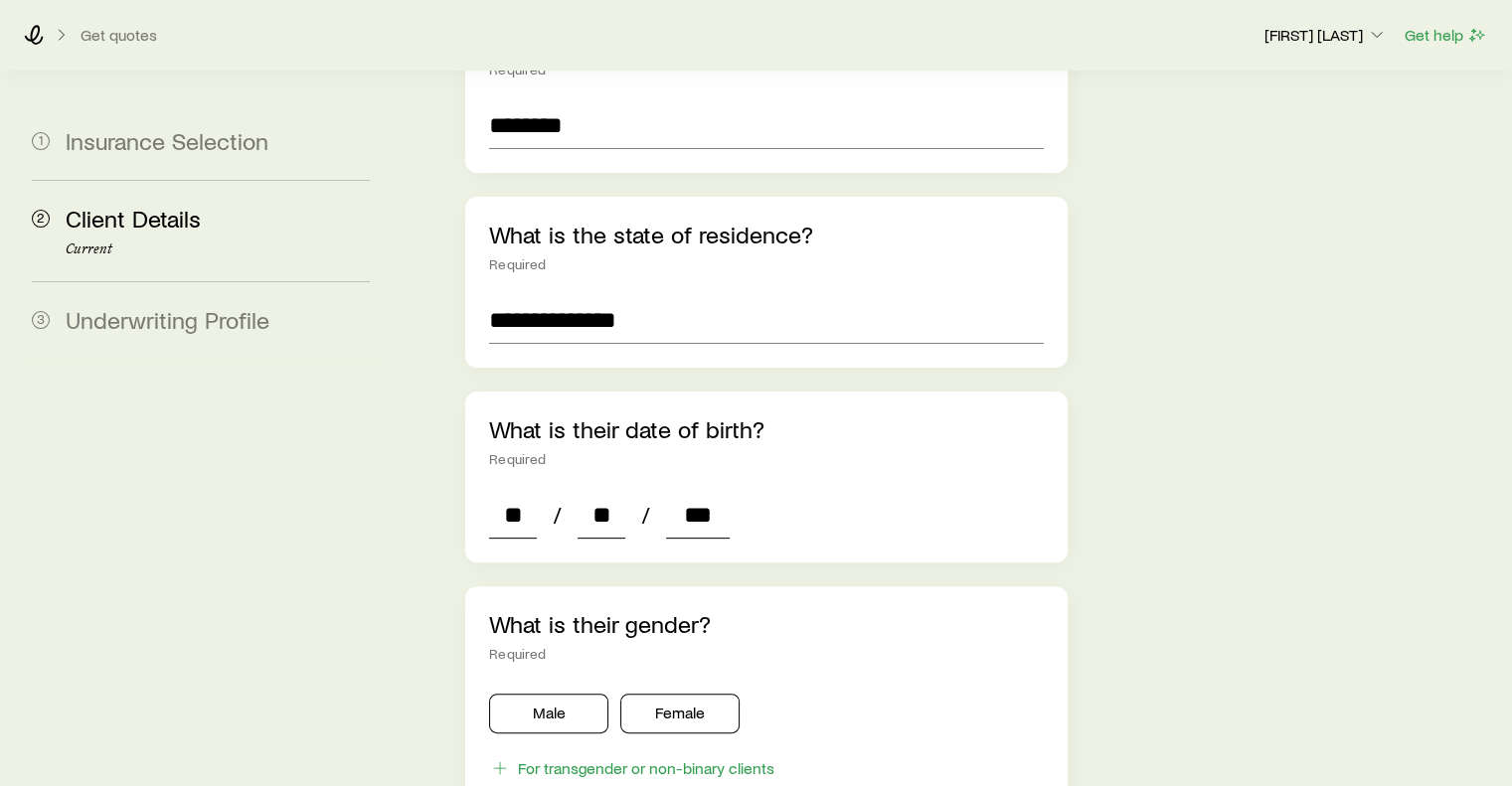type on "****" 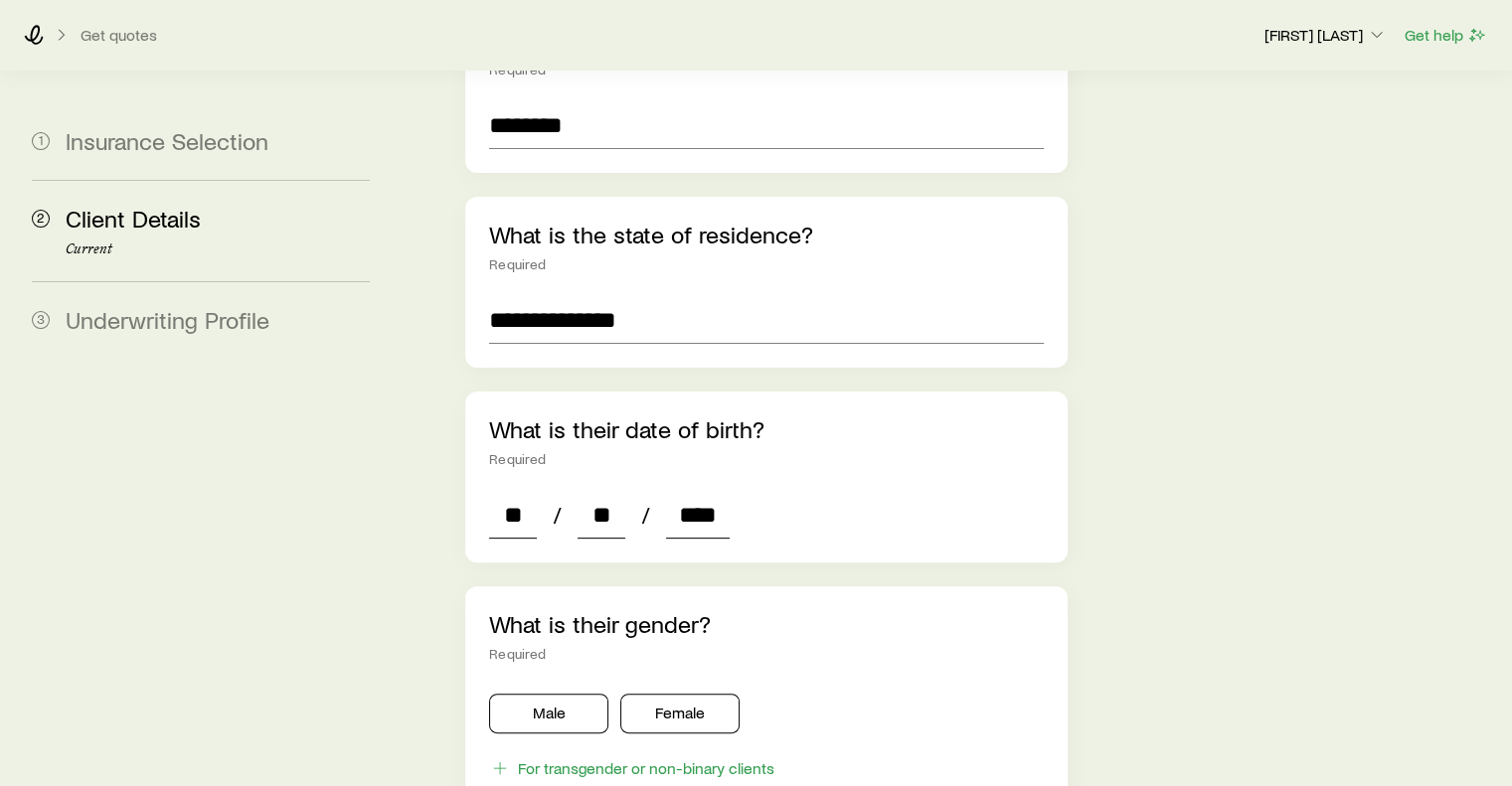 type on "*" 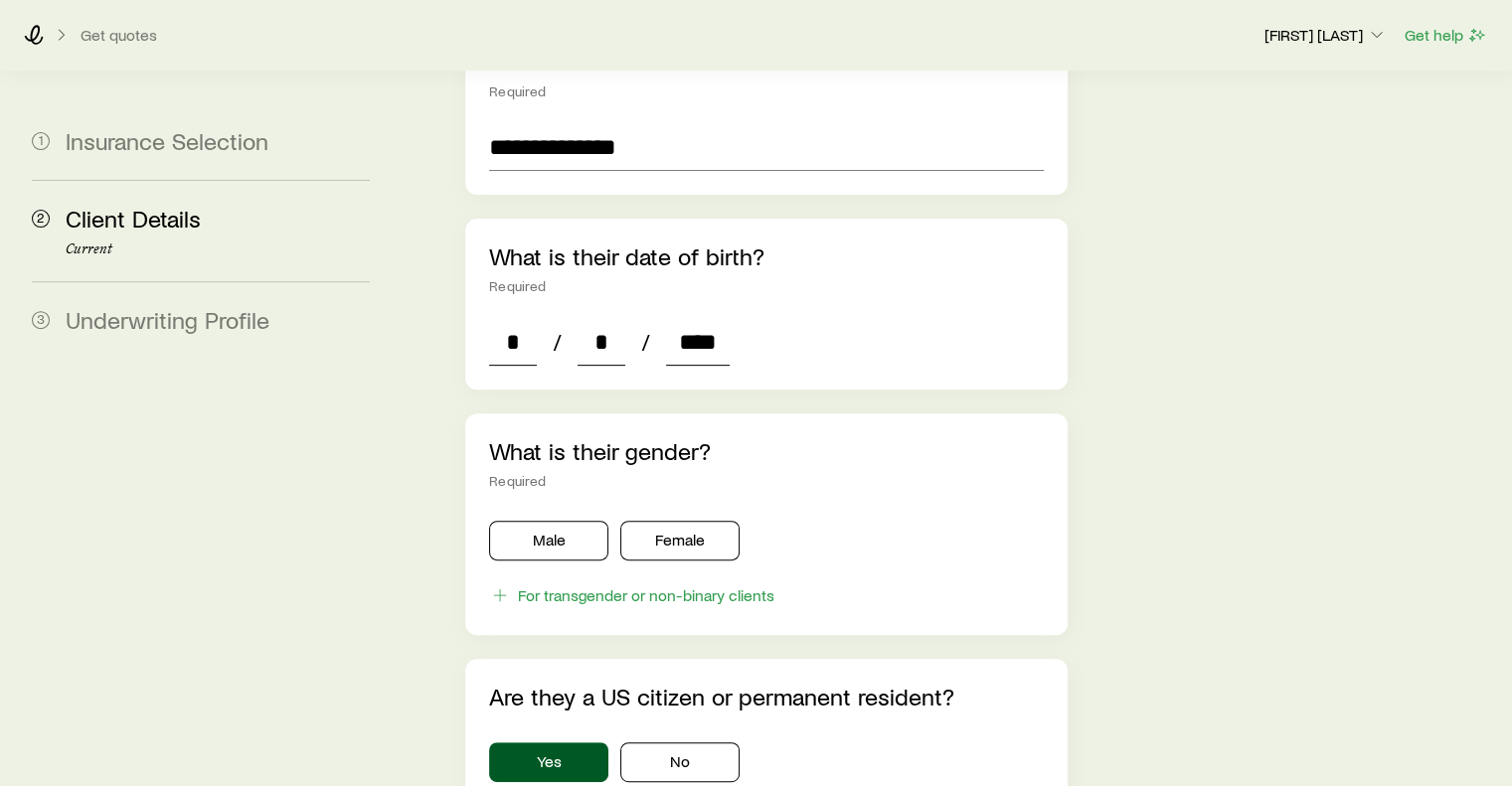 scroll, scrollTop: 703, scrollLeft: 0, axis: vertical 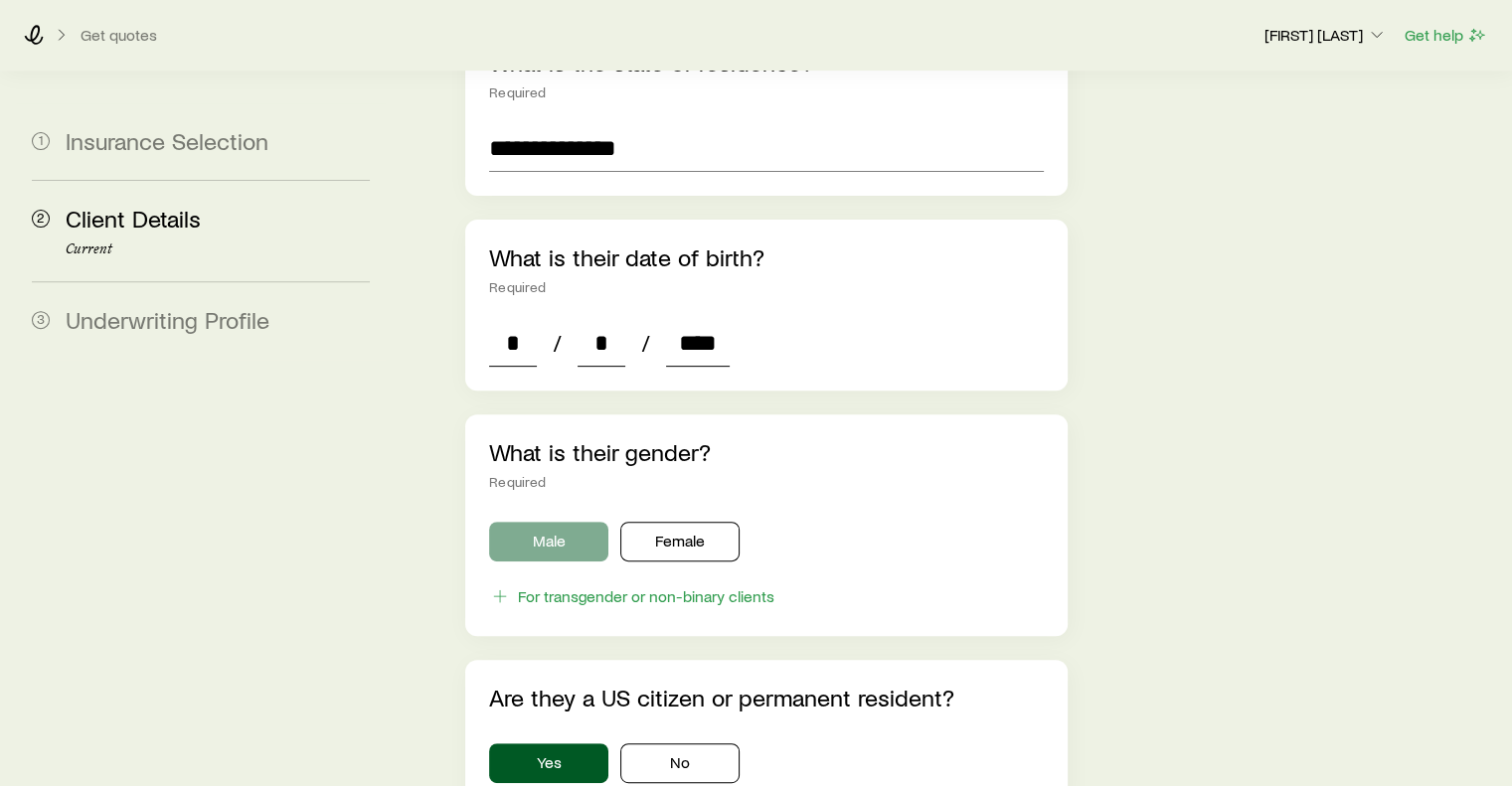 type on "****" 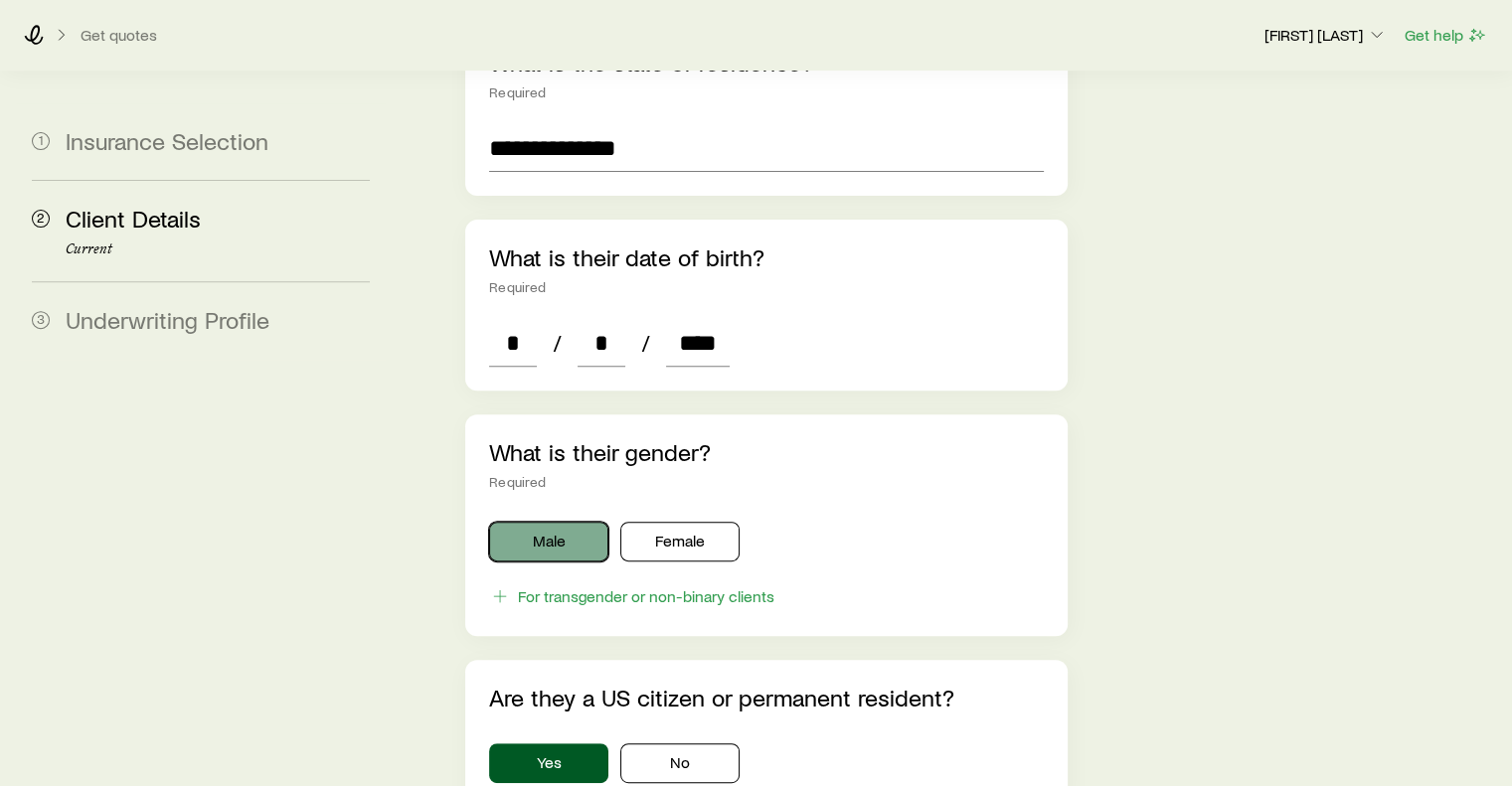 click on "Male" at bounding box center (549, 542) 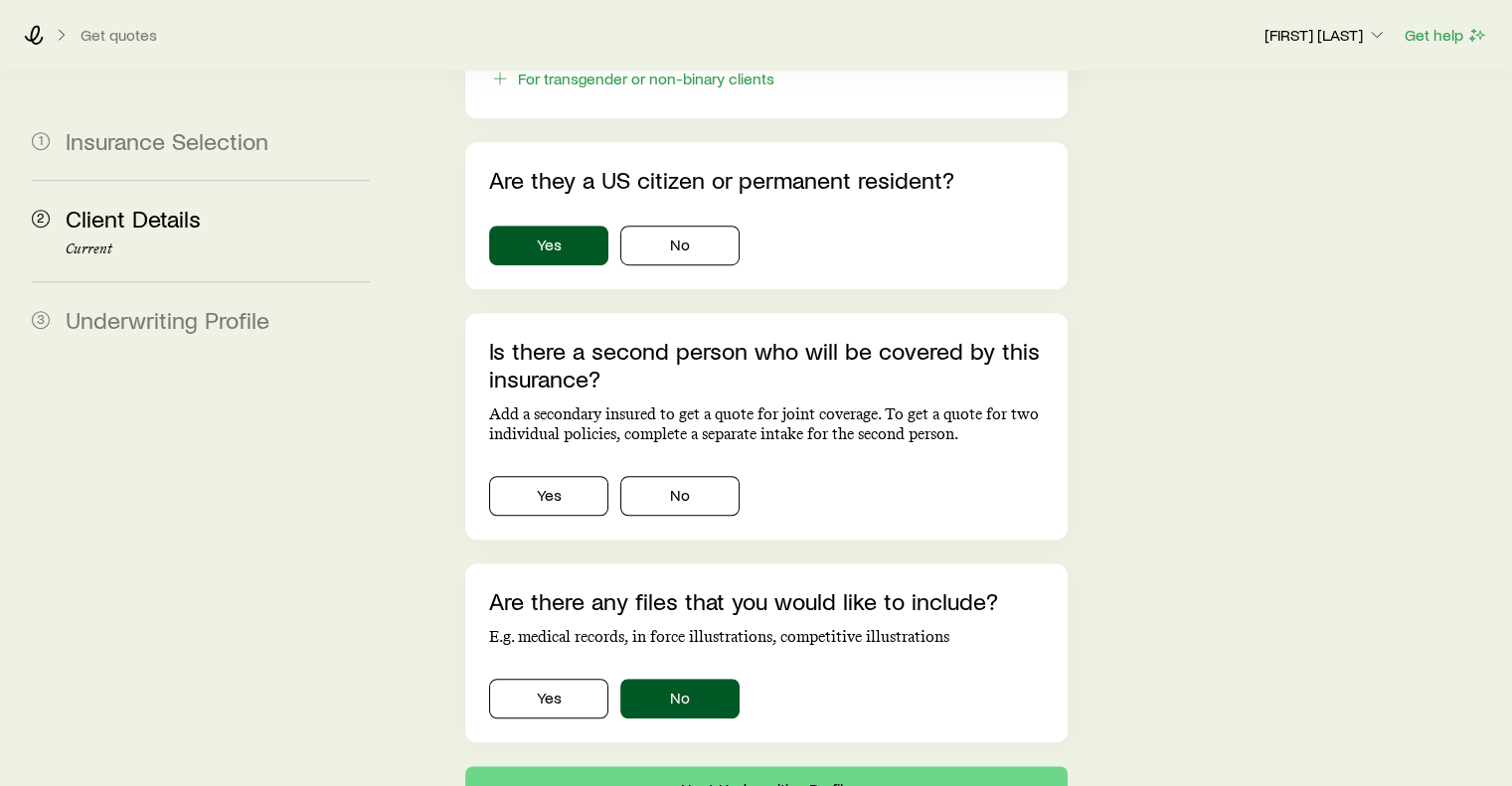 scroll, scrollTop: 1226, scrollLeft: 0, axis: vertical 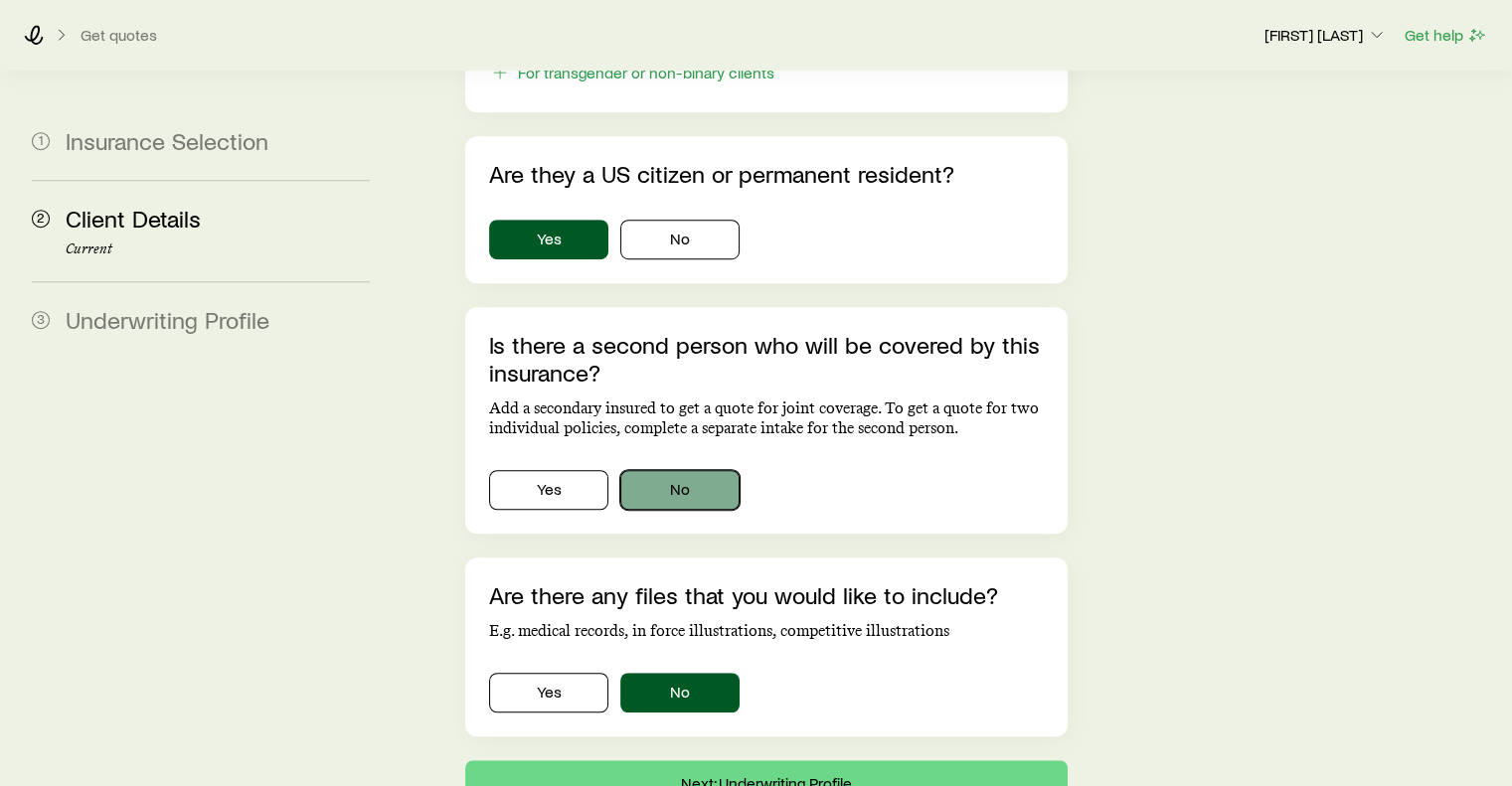 click on "No" at bounding box center [680, 490] 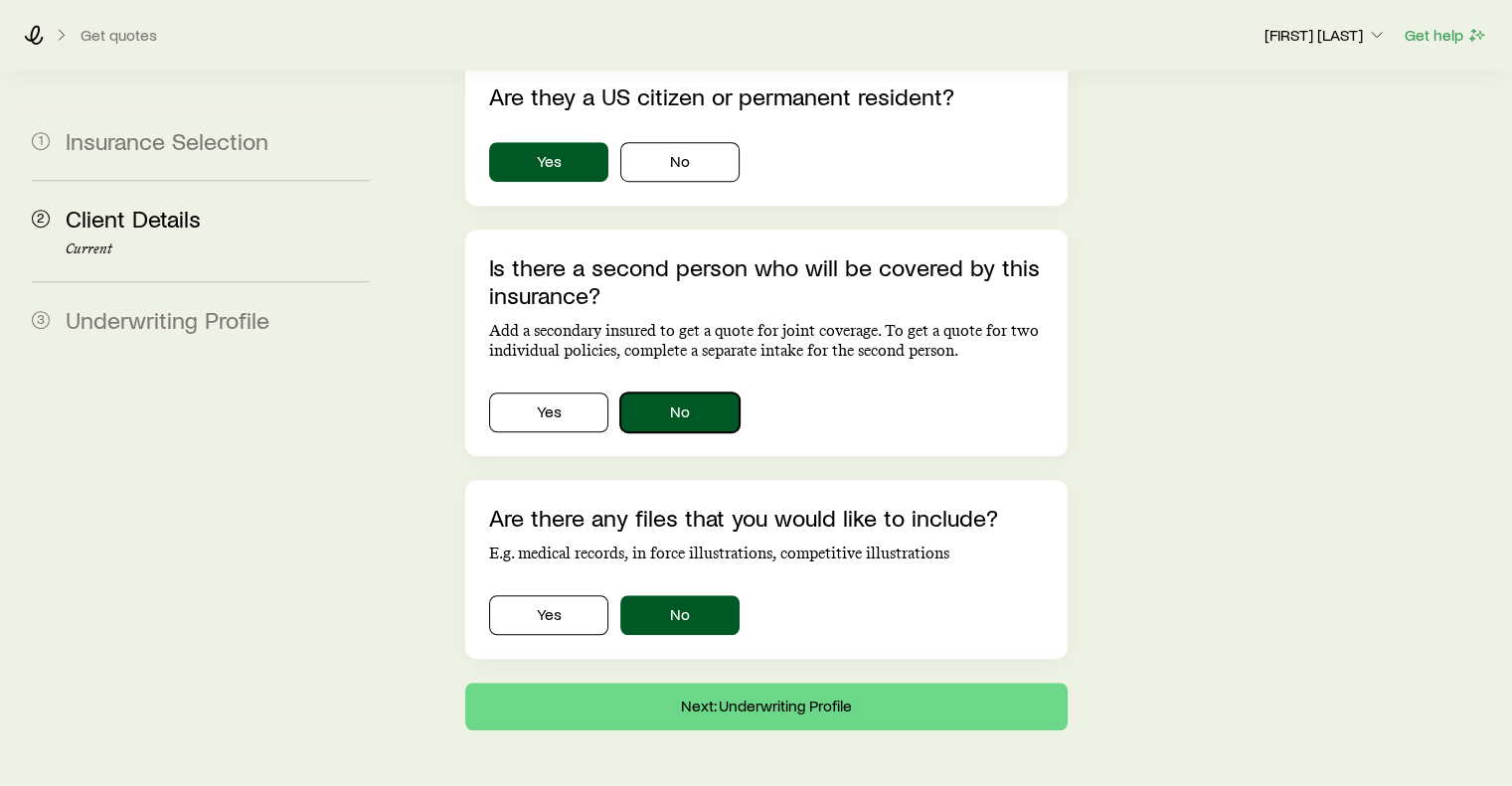 scroll, scrollTop: 1303, scrollLeft: 0, axis: vertical 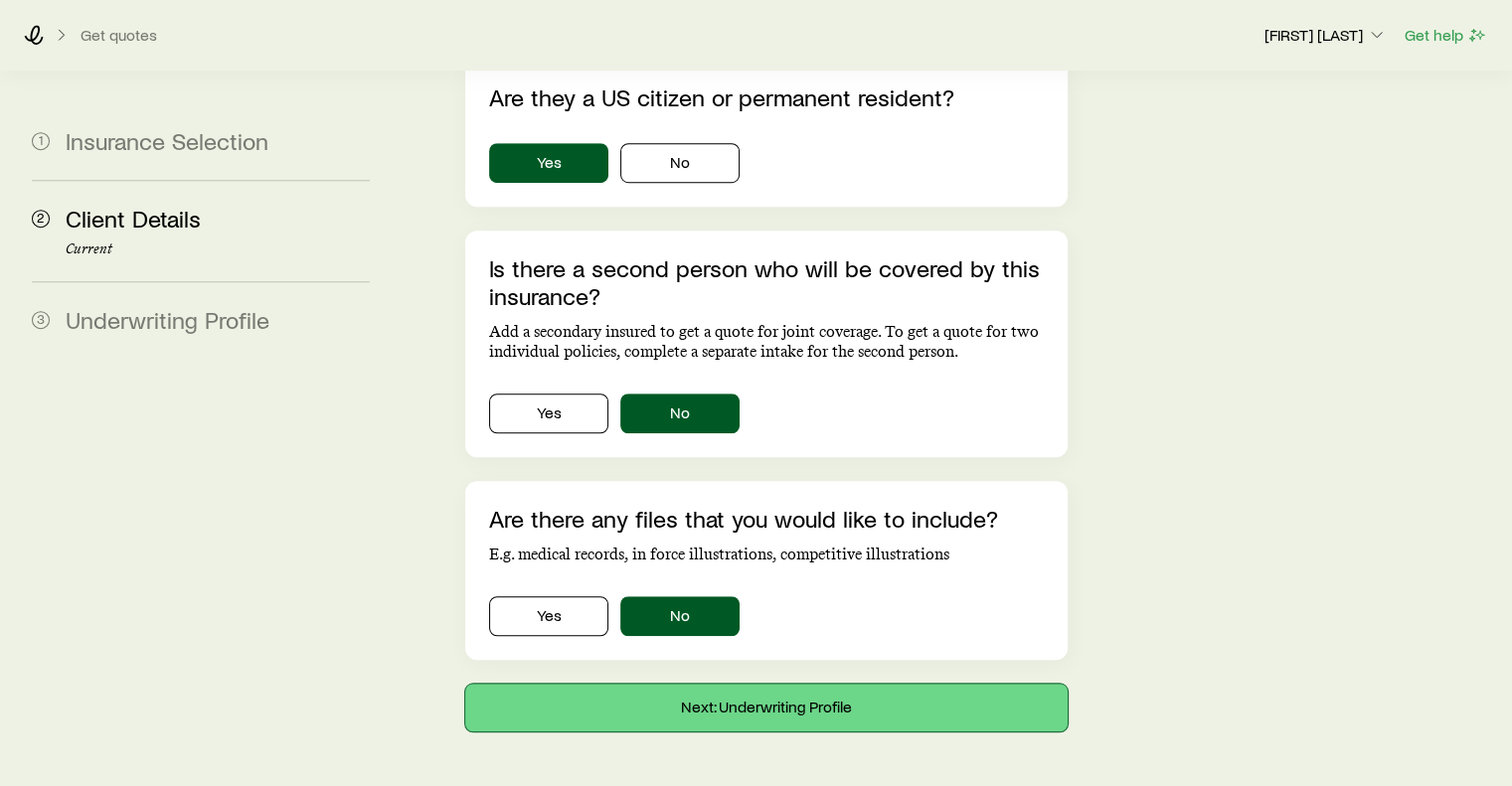 click on "Next: Underwriting Profile" at bounding box center [765, 707] 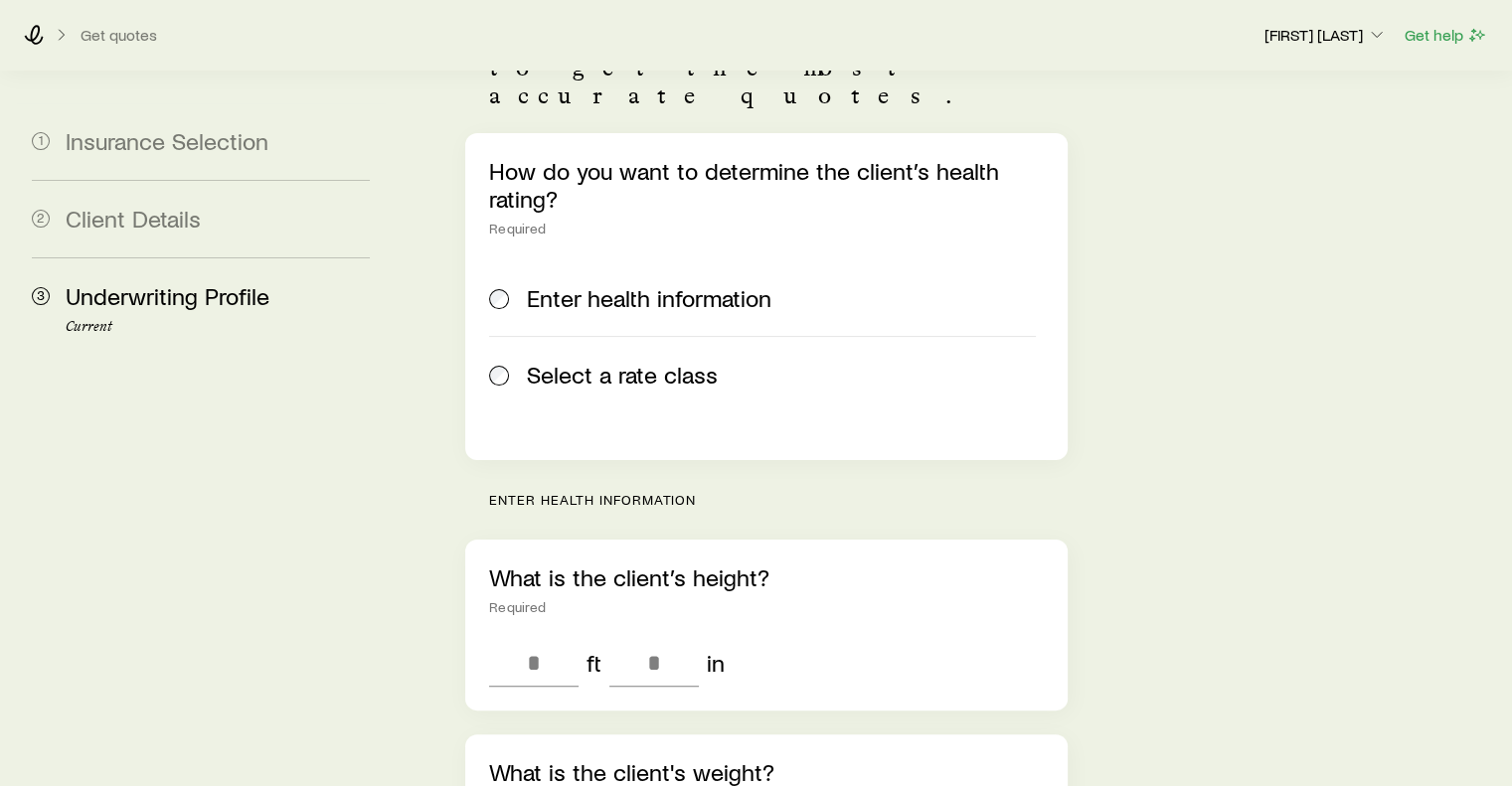 scroll, scrollTop: 272, scrollLeft: 0, axis: vertical 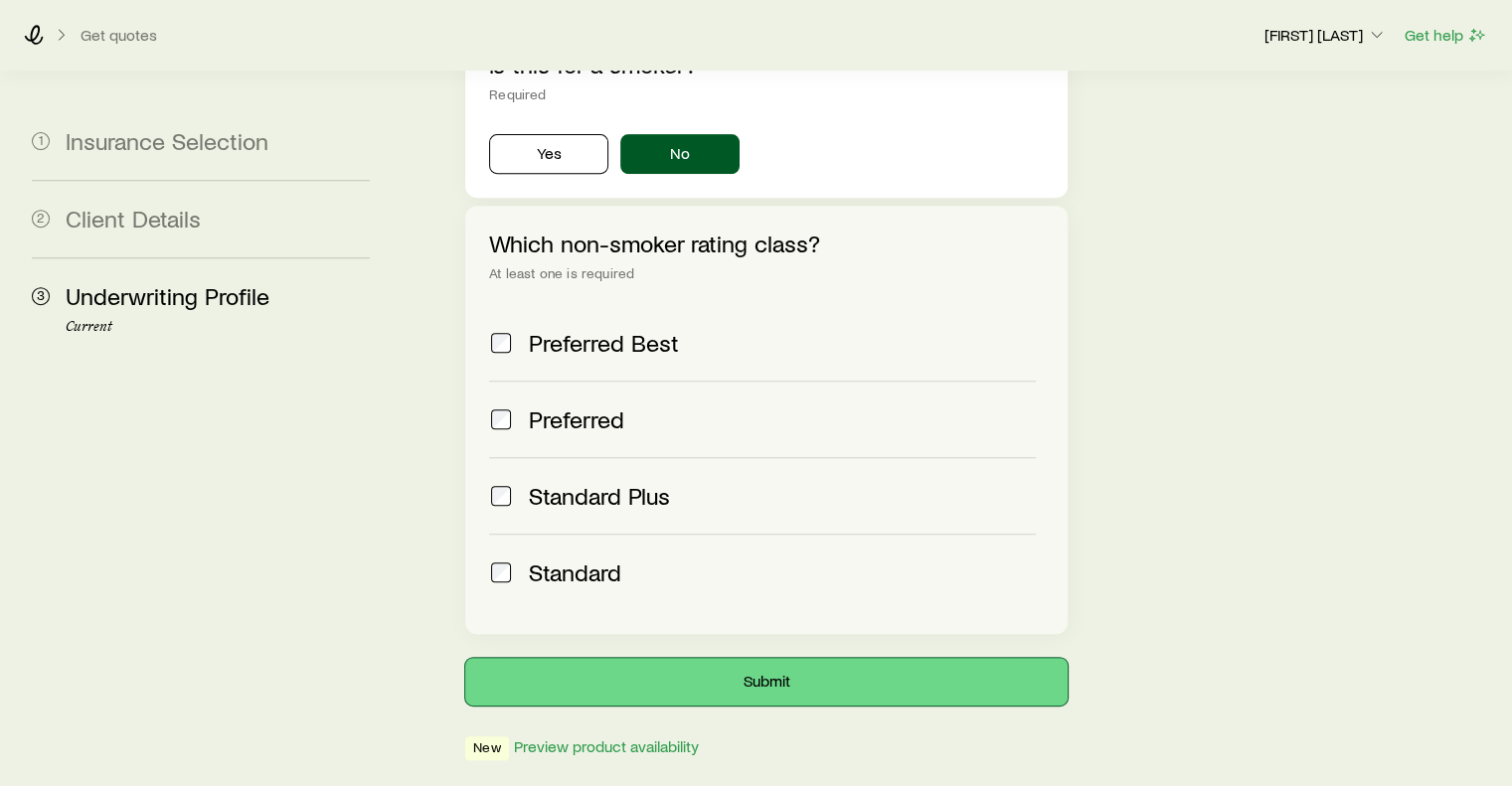 click on "Submit" at bounding box center (765, 682) 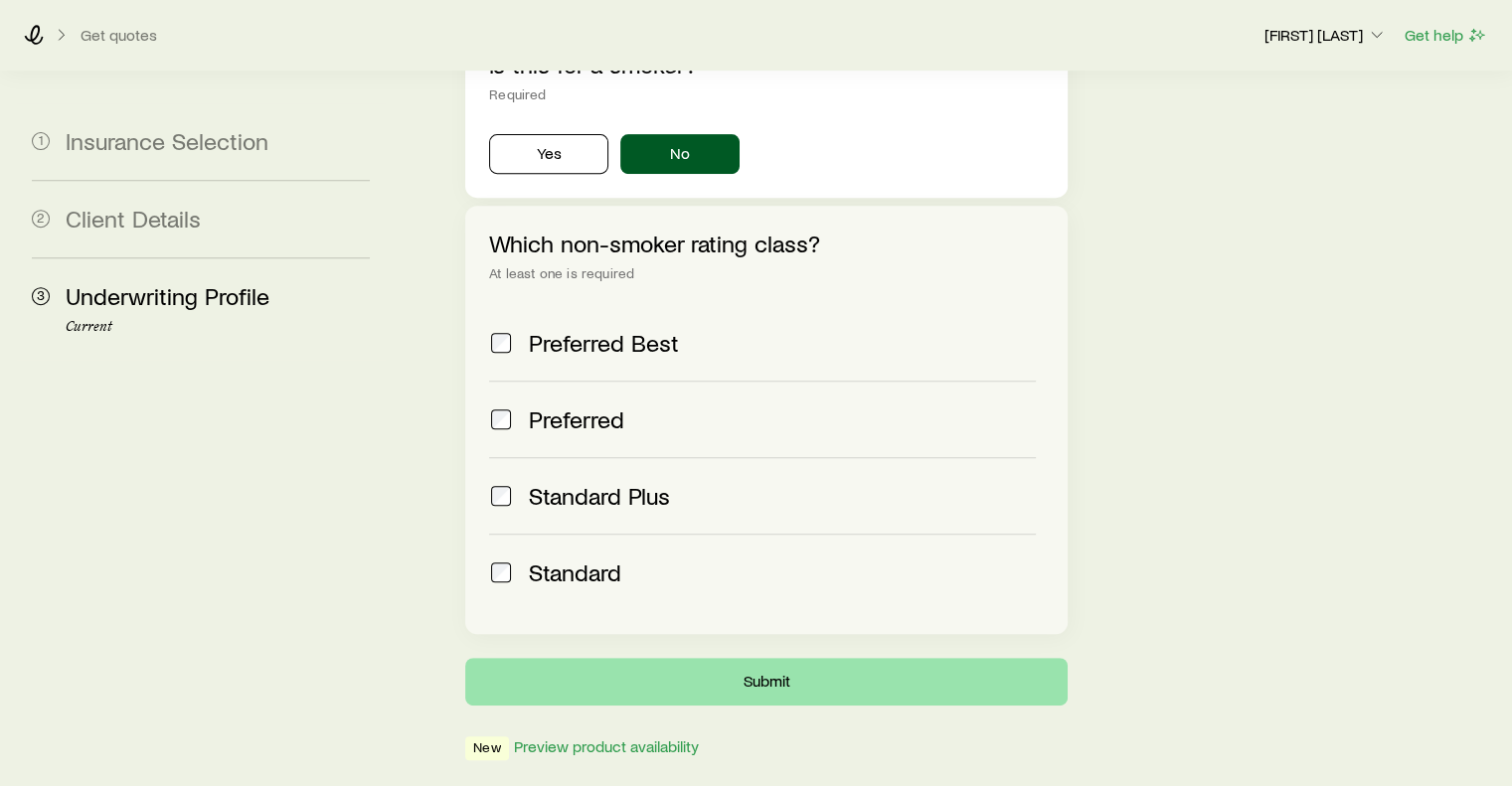 scroll, scrollTop: 0, scrollLeft: 0, axis: both 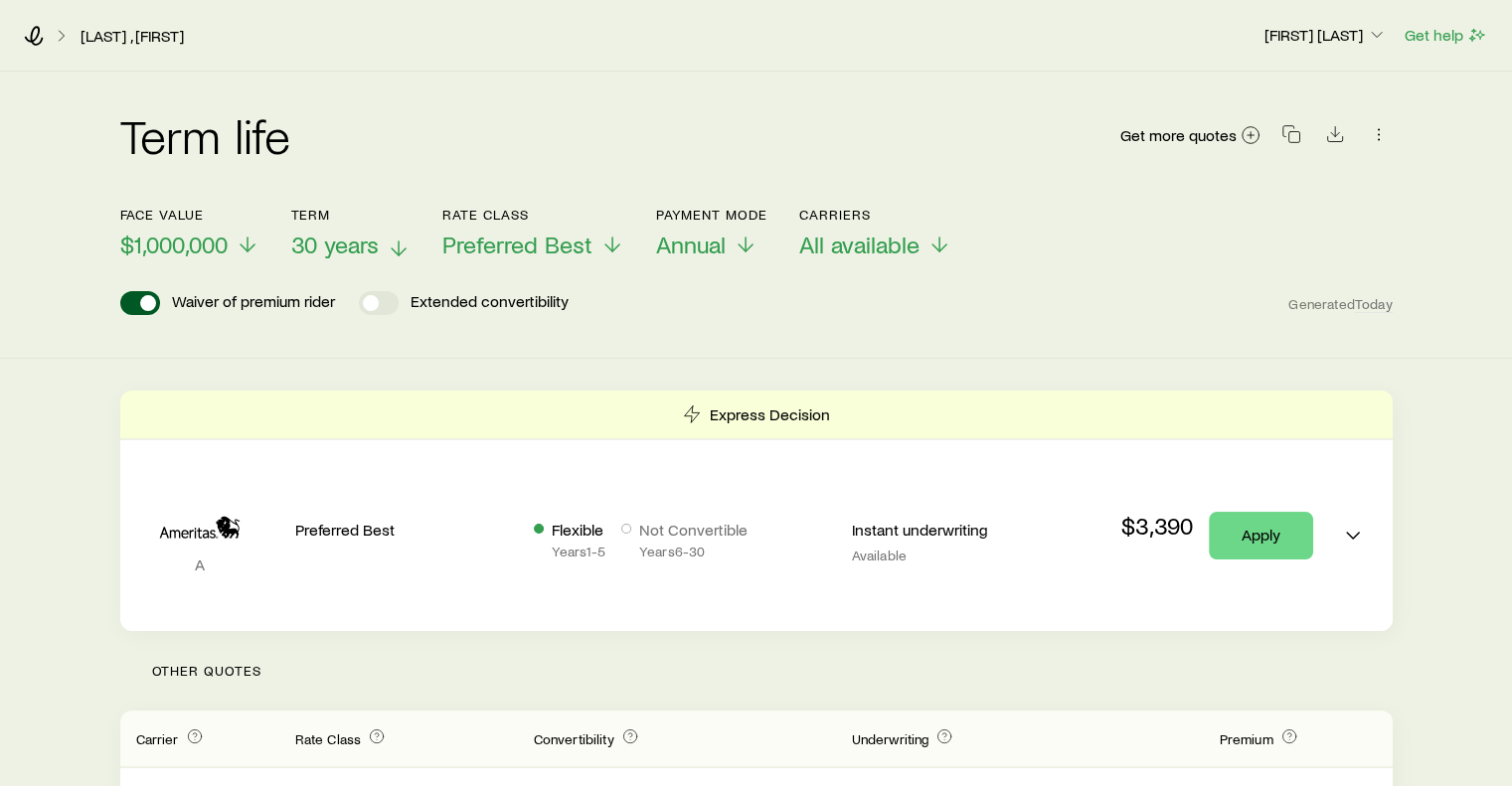click on "30 years" at bounding box center [351, 244] 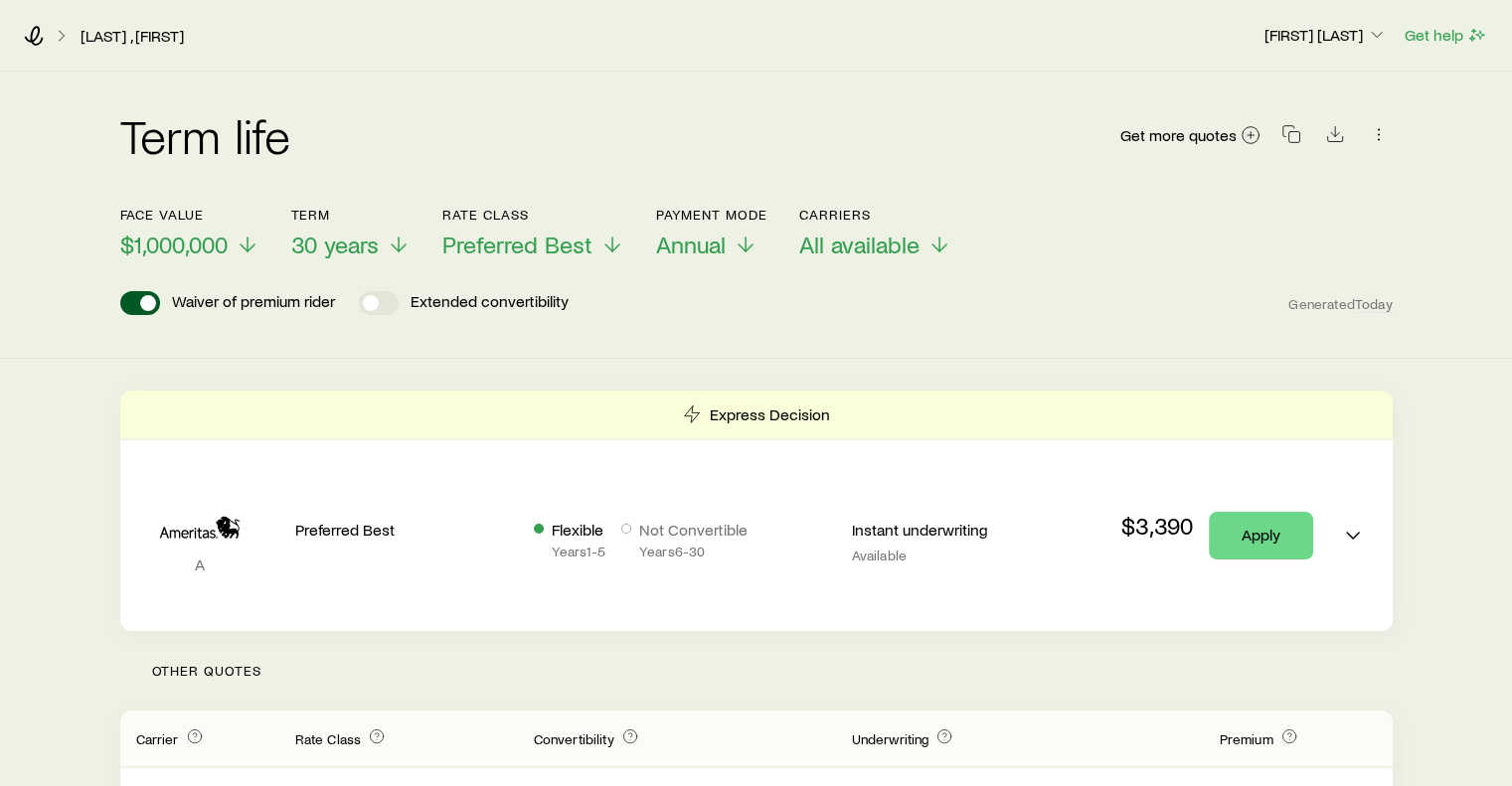 click on "Waiver of premium rider Extended convertibility Generated  Today" at bounding box center [756, 303] 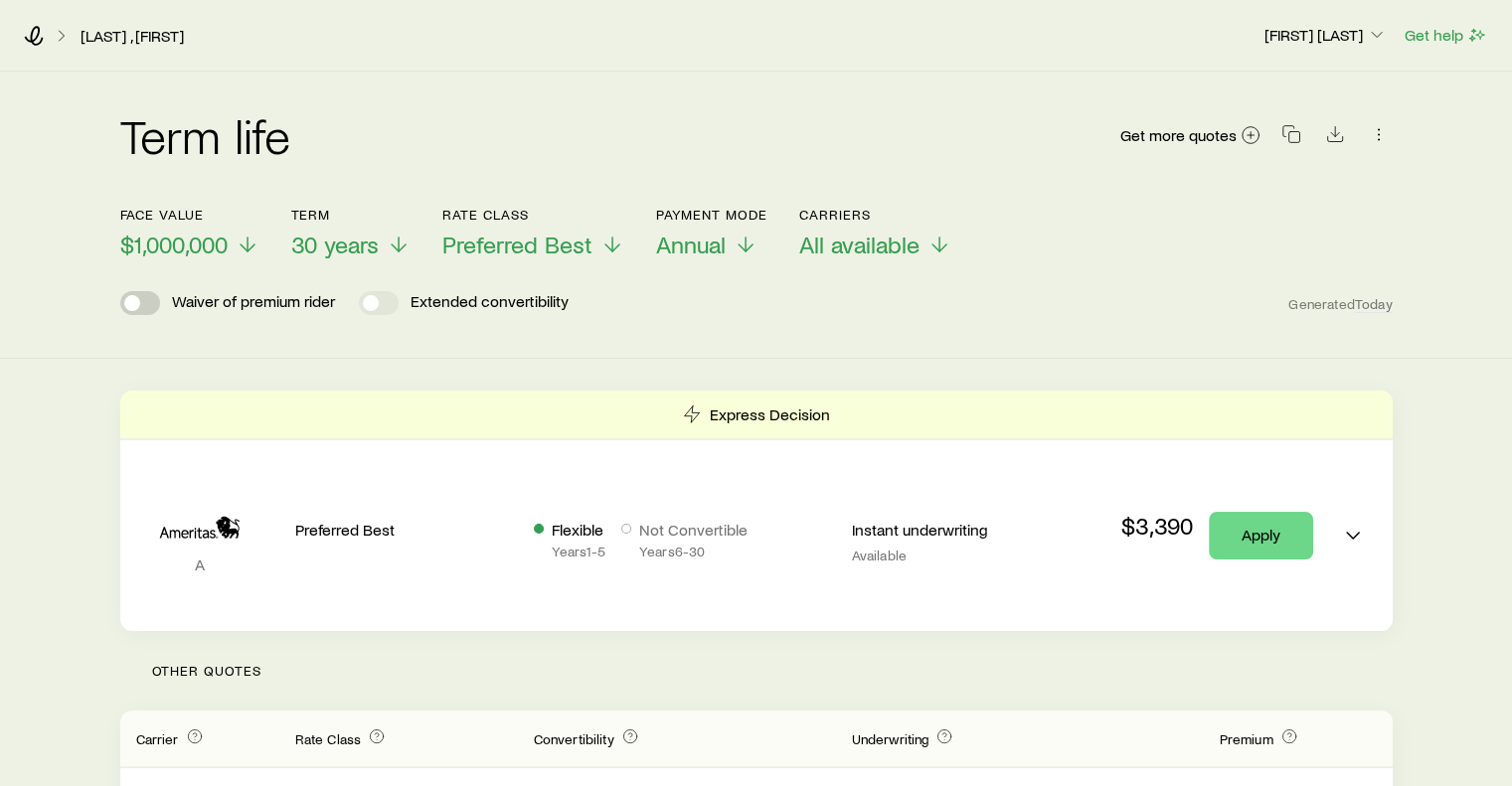 click at bounding box center [132, 303] 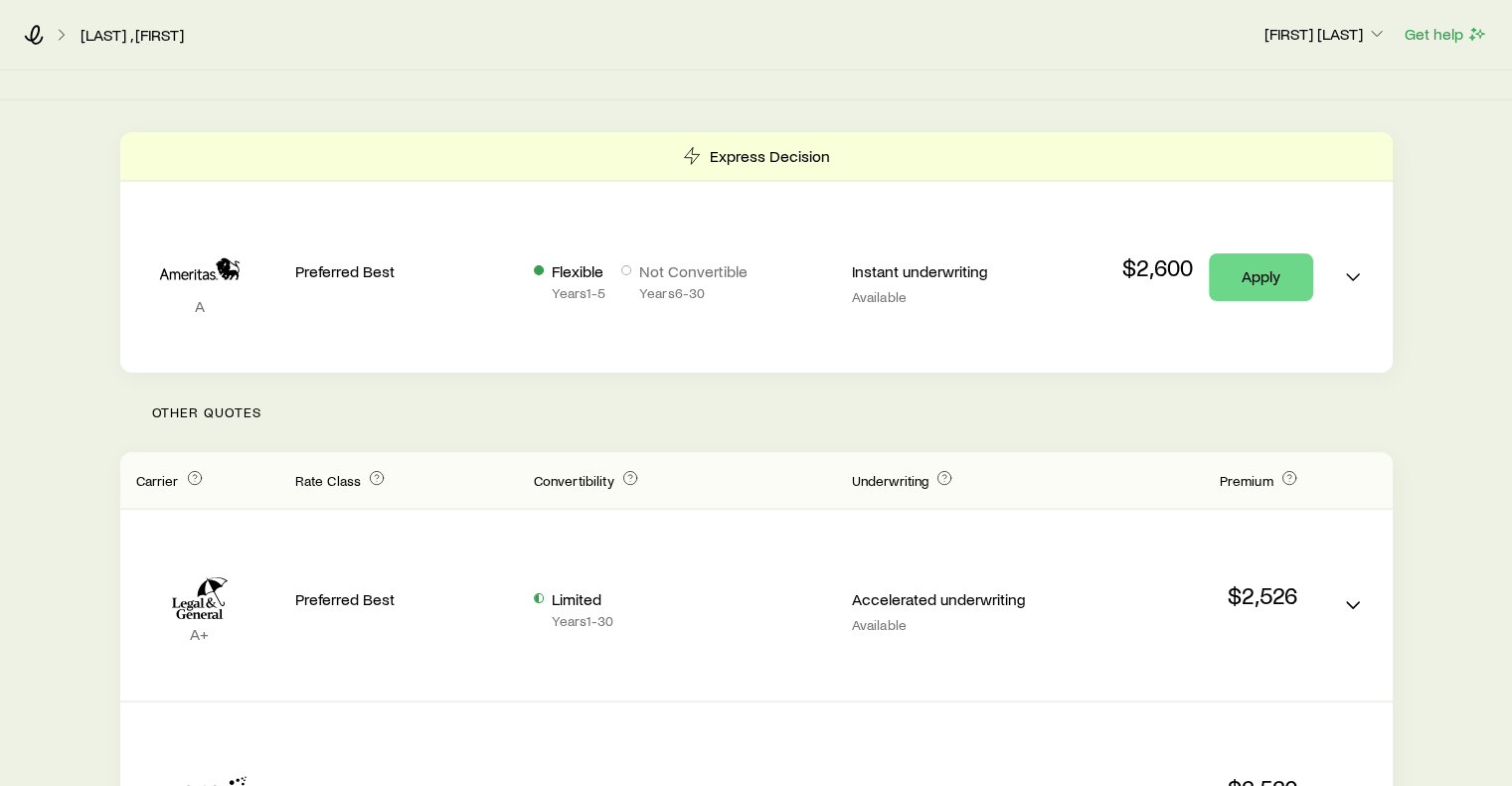 scroll, scrollTop: 0, scrollLeft: 0, axis: both 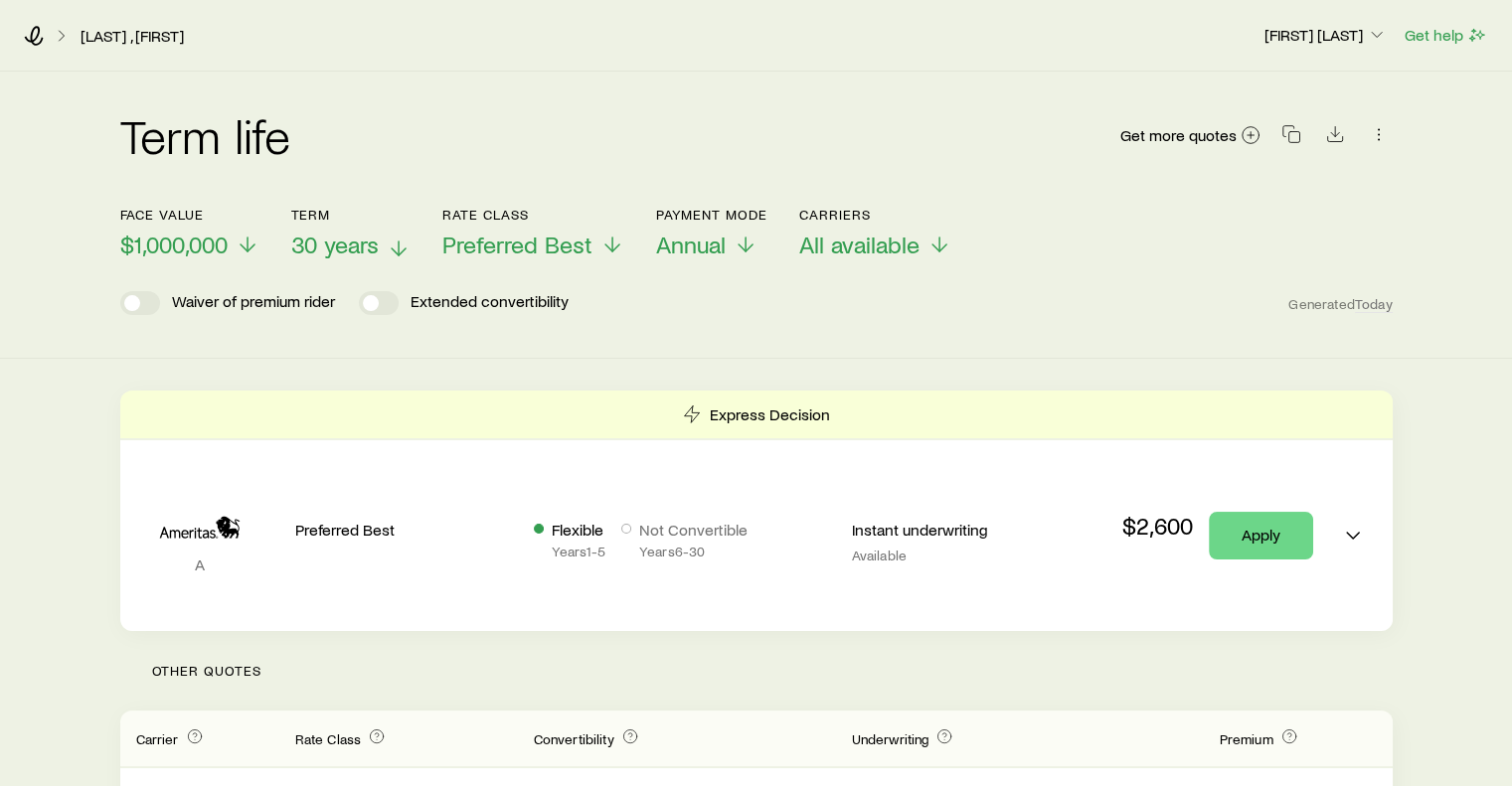 click 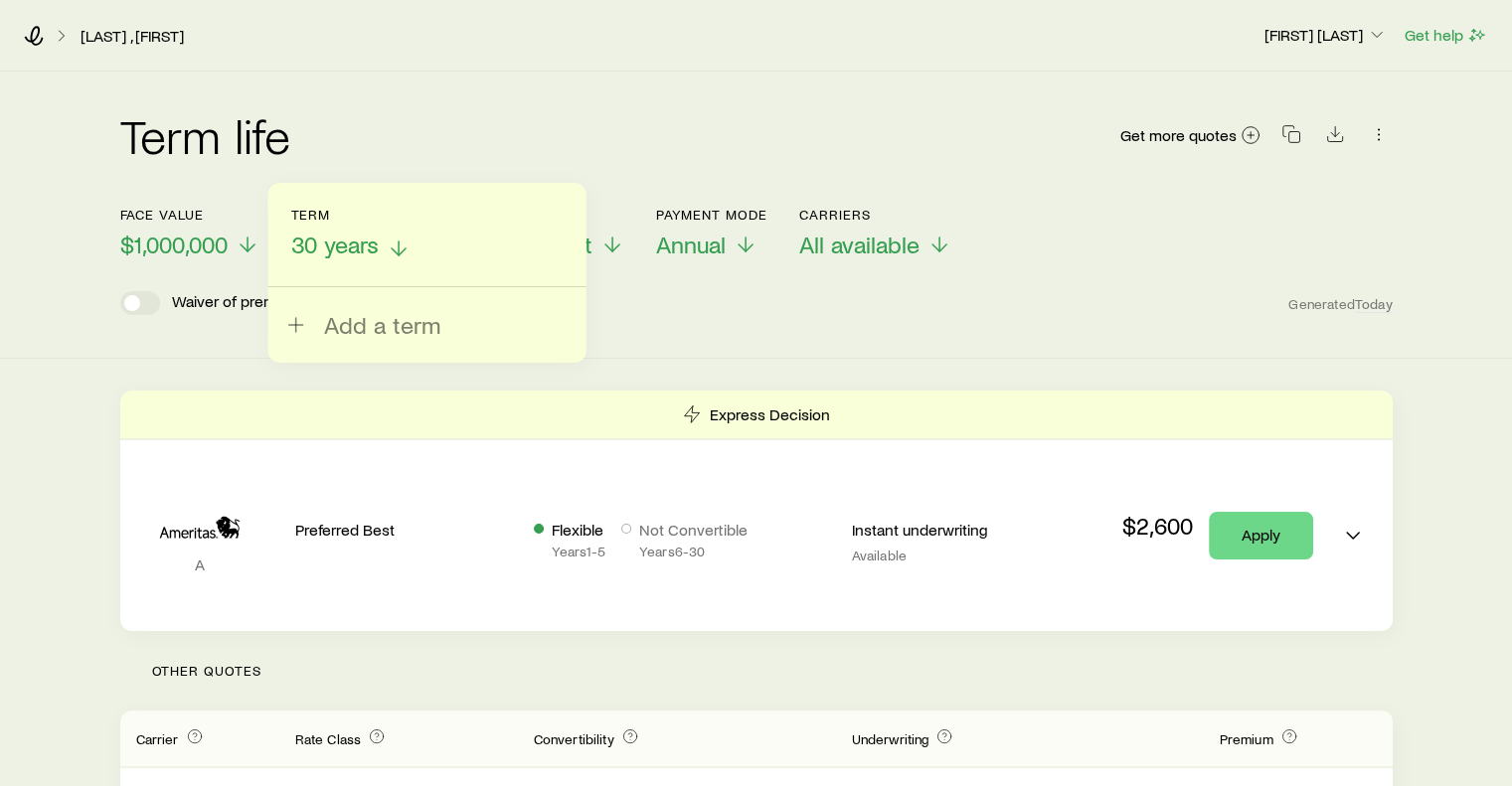 click on "30 years" at bounding box center [335, 244] 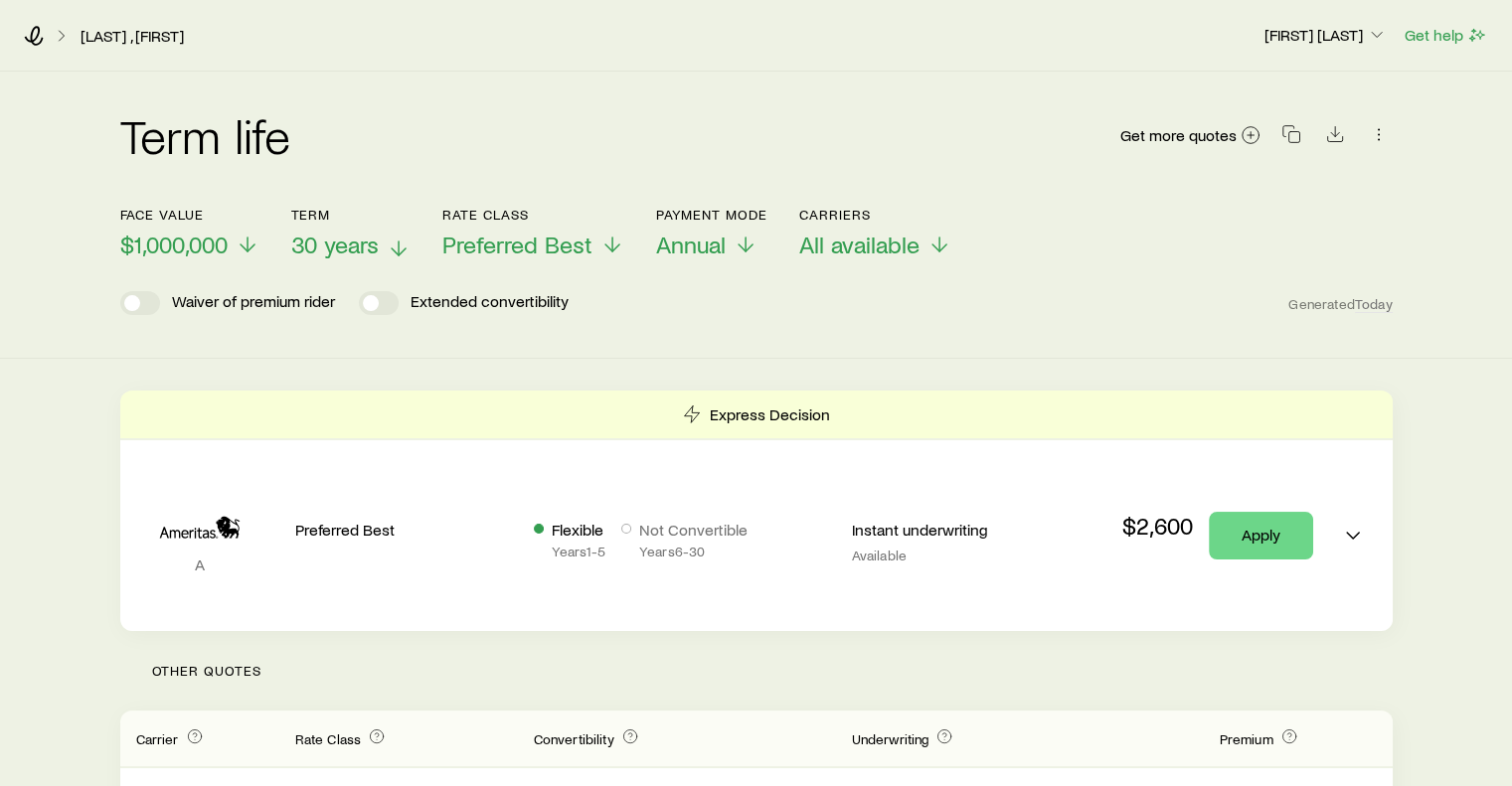 click on "30 years" at bounding box center (335, 244) 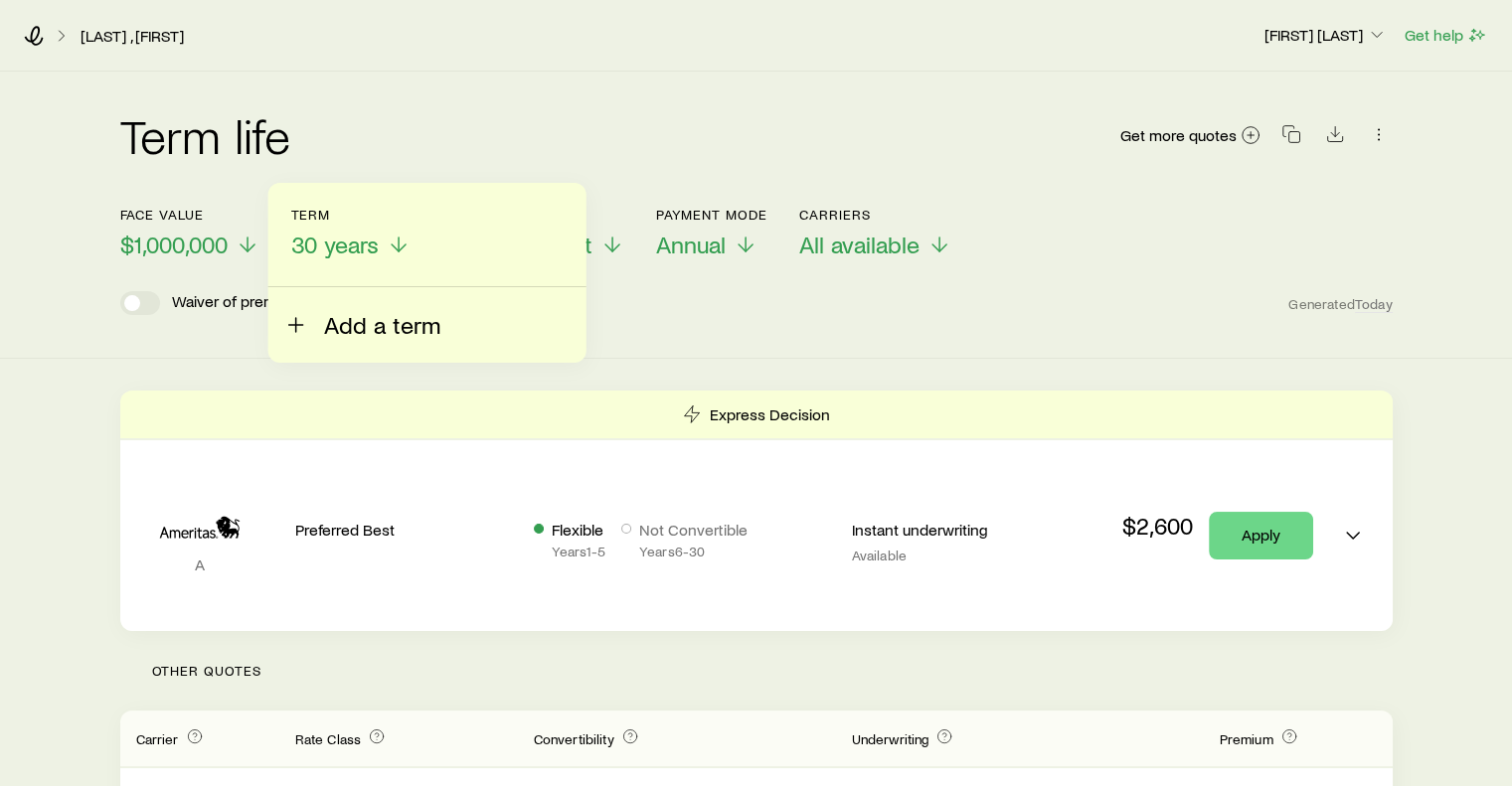 click on "Add a term" at bounding box center (382, 325) 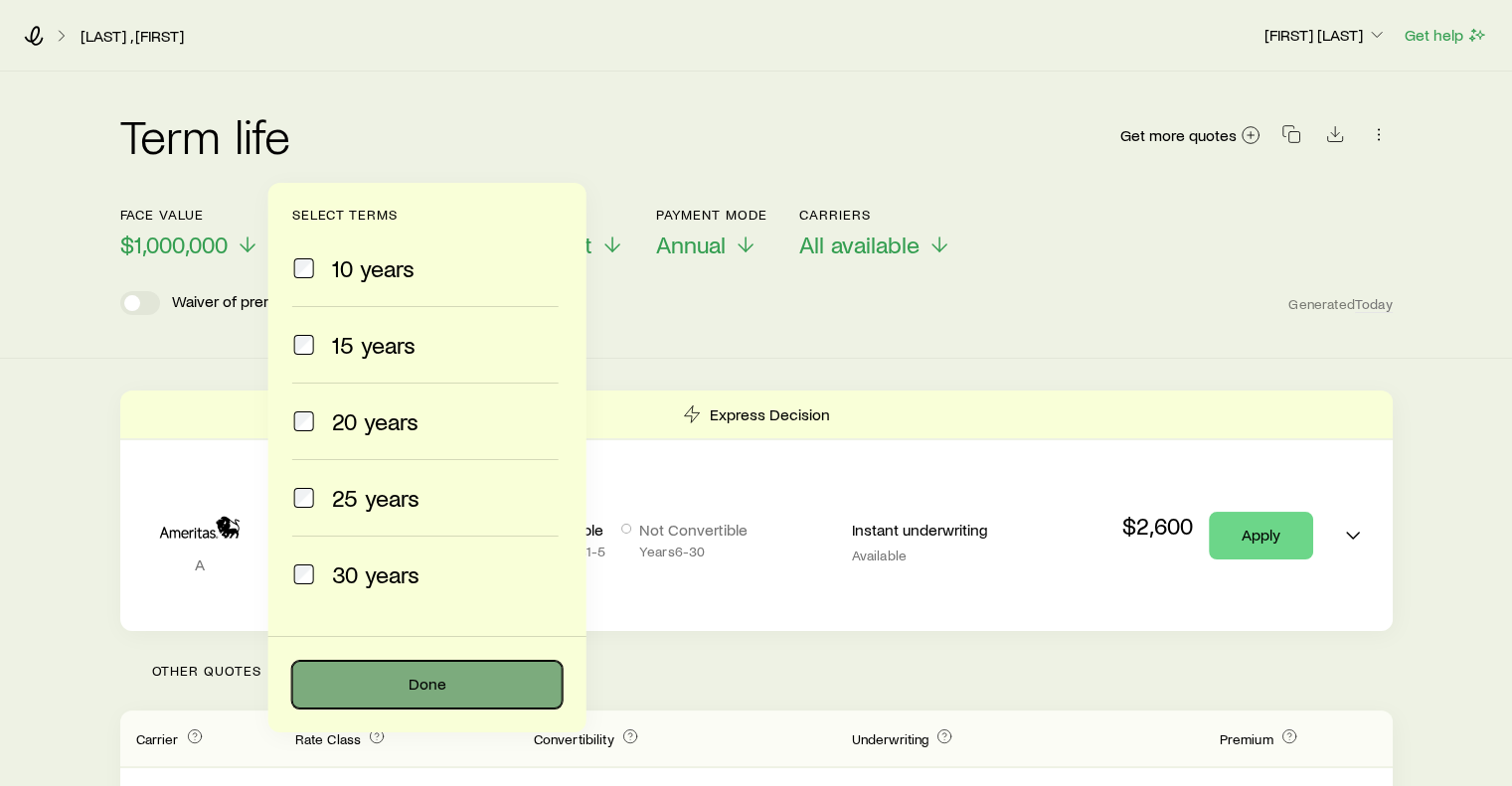 click on "Done" at bounding box center [427, 685] 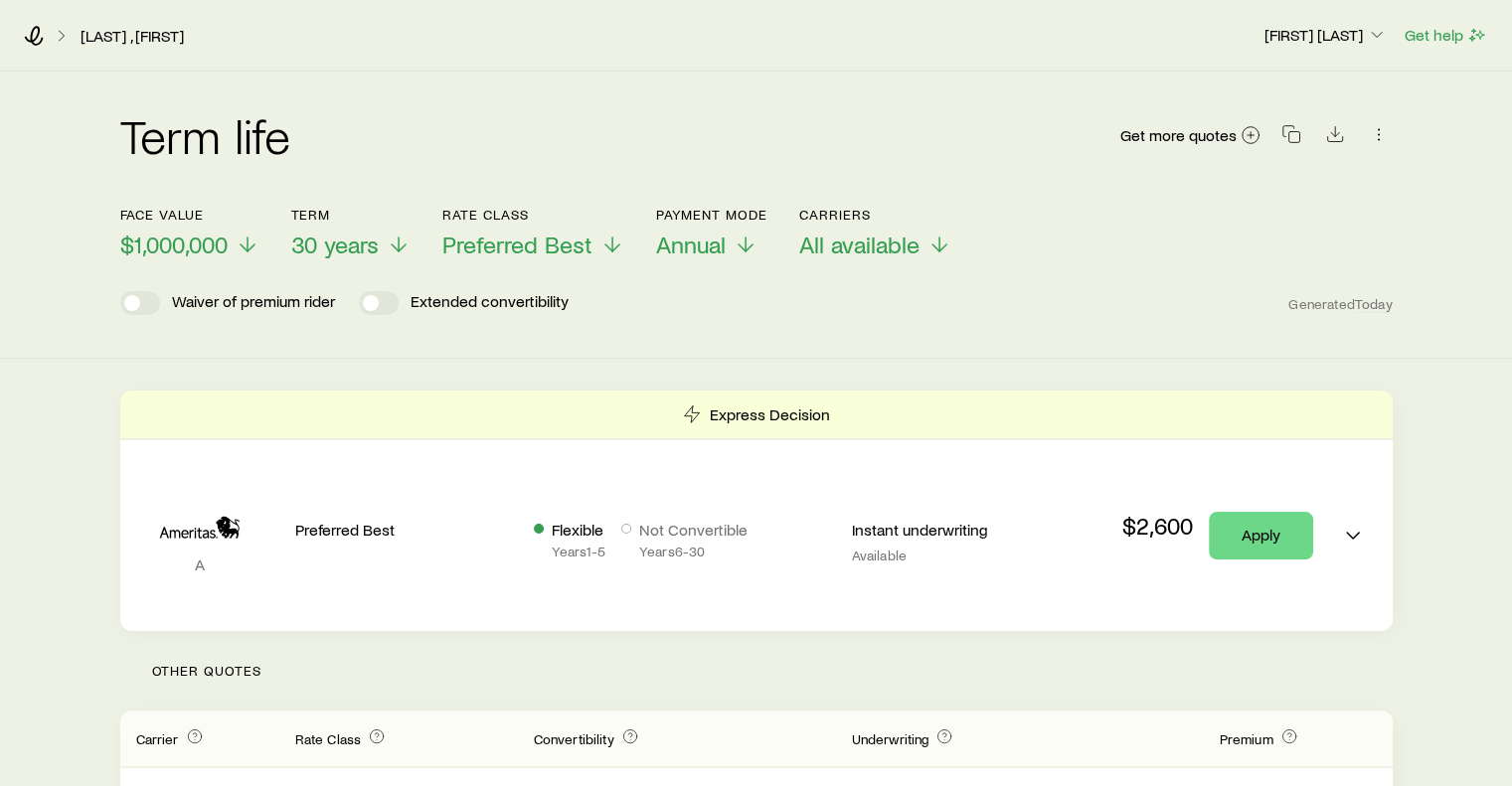 click on "Term life Get more quotes Face value $1,000,000 Term 30 years Rate Class Preferred Best Payment Mode Annual Carriers All available Waiver of premium rider Extended convertibility Generated Today" at bounding box center (756, 215) 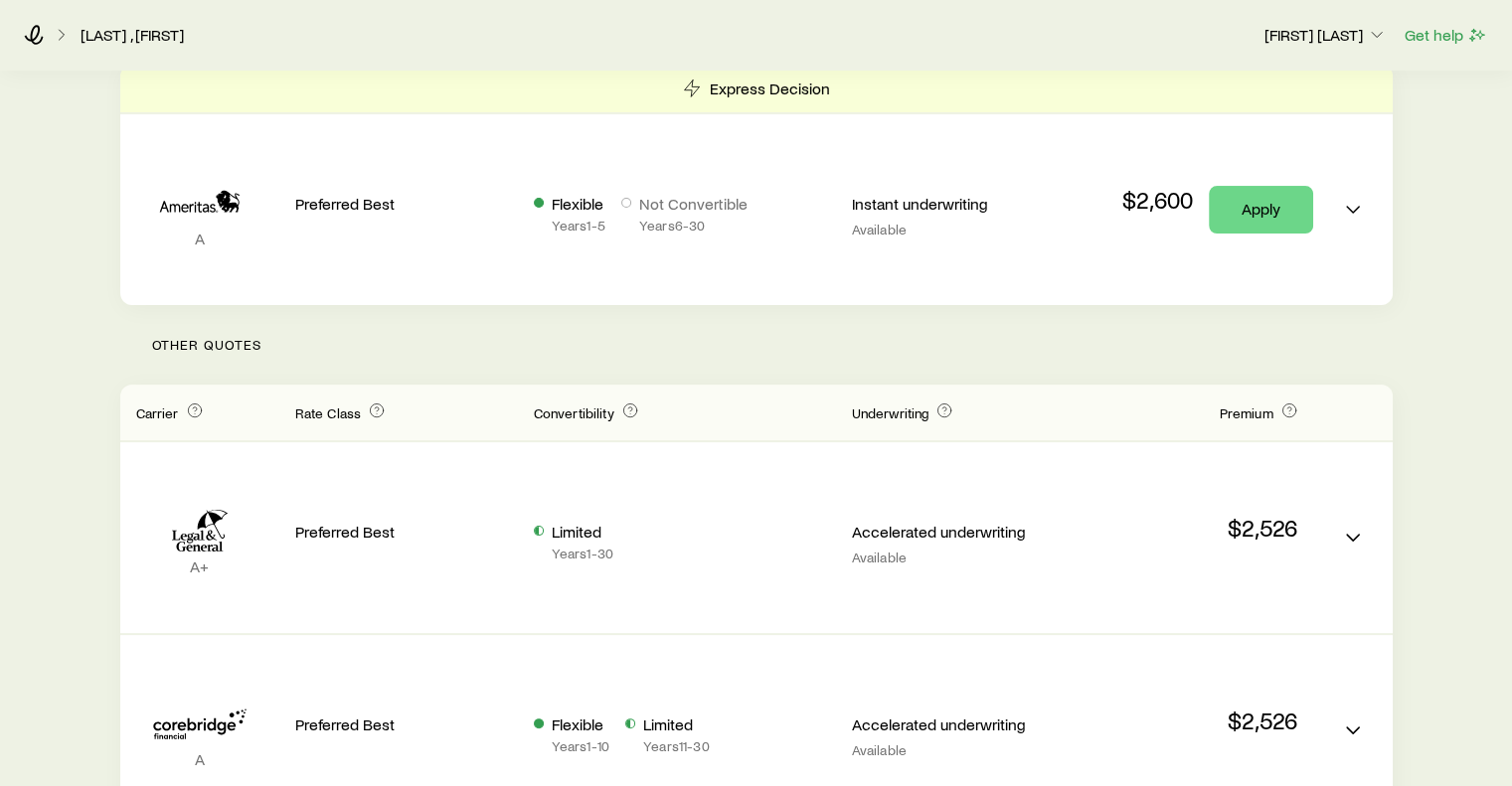 scroll, scrollTop: 50, scrollLeft: 0, axis: vertical 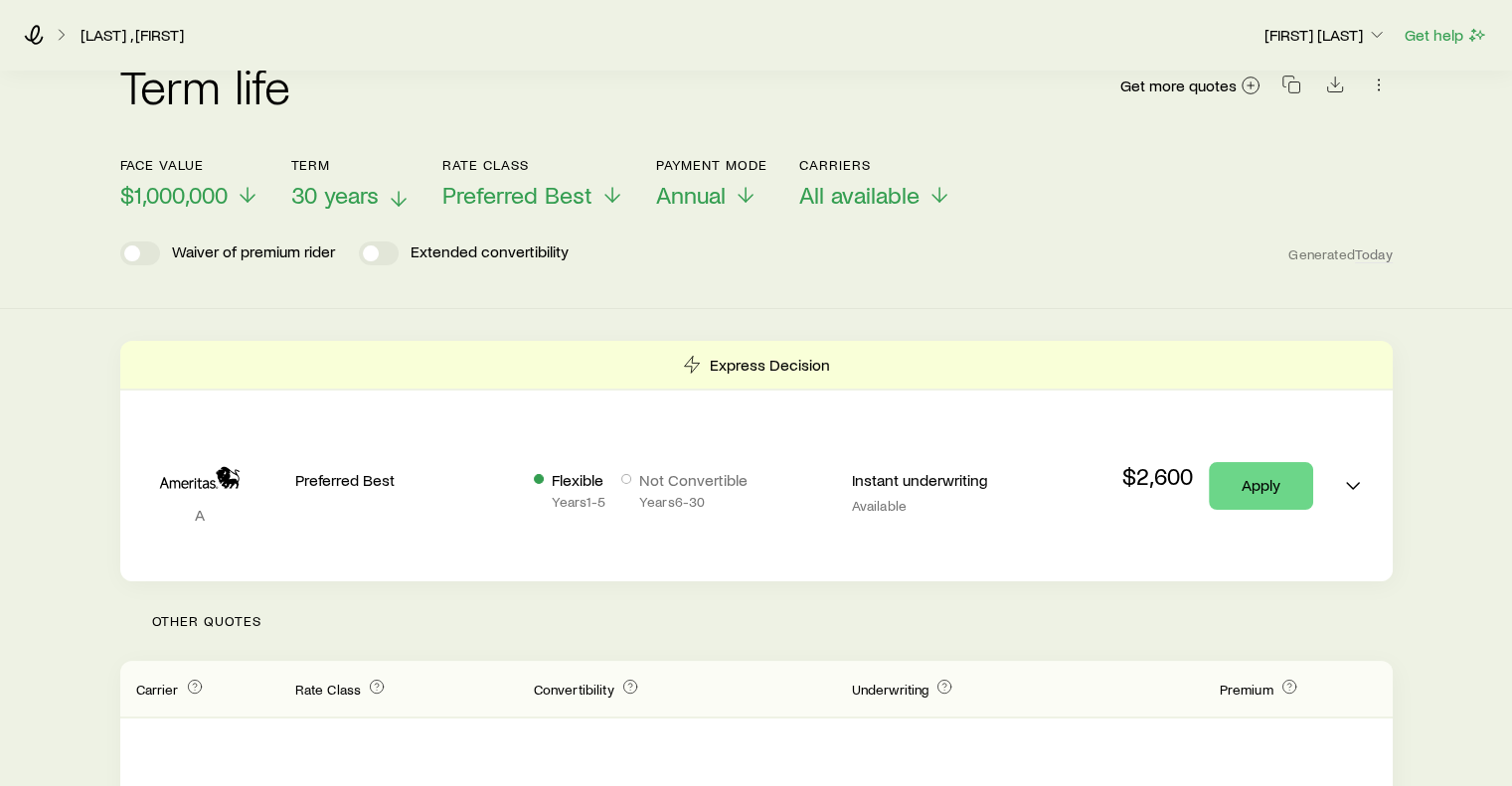 click 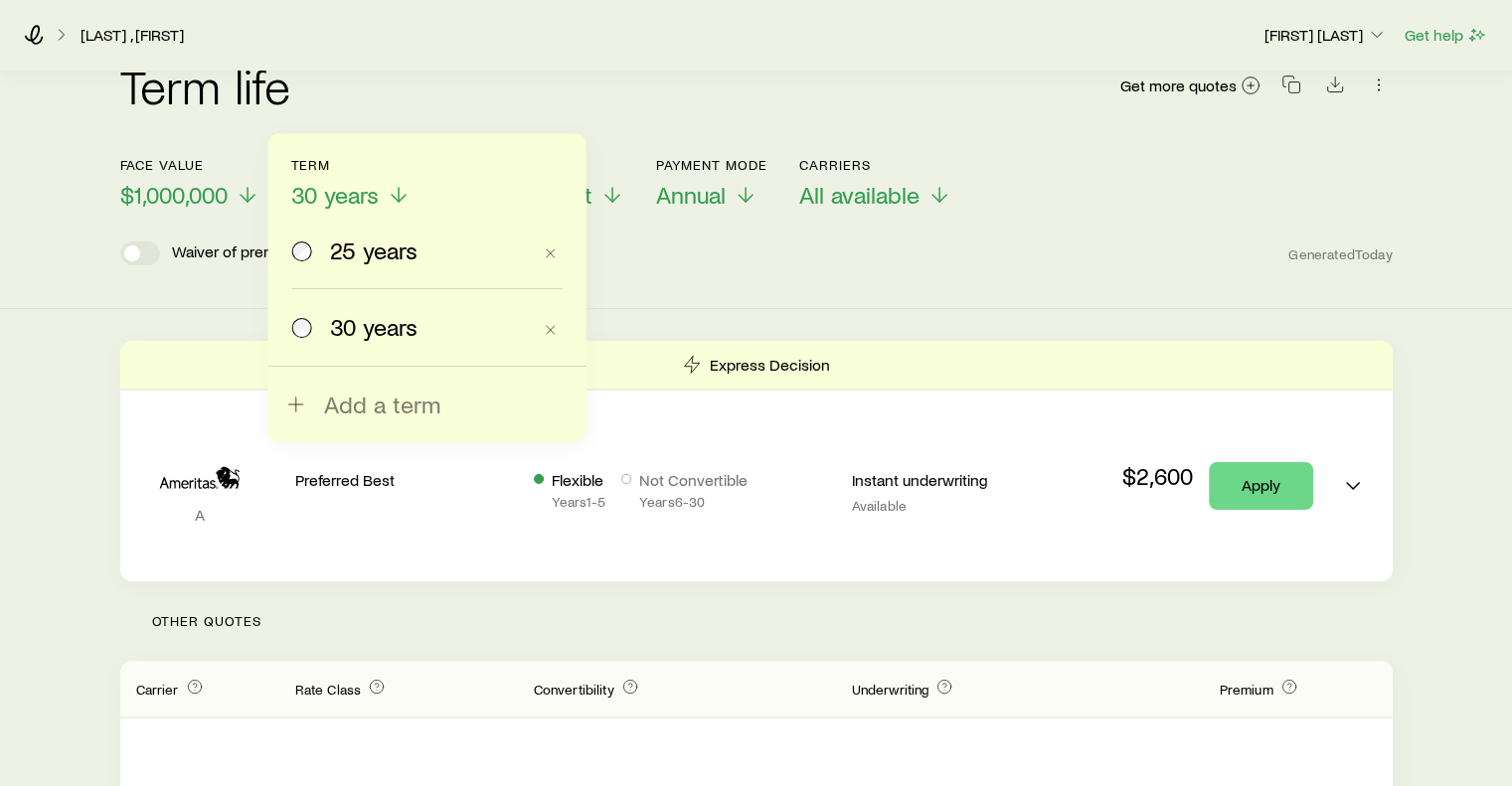 click on "25 years" at bounding box center [374, 250] 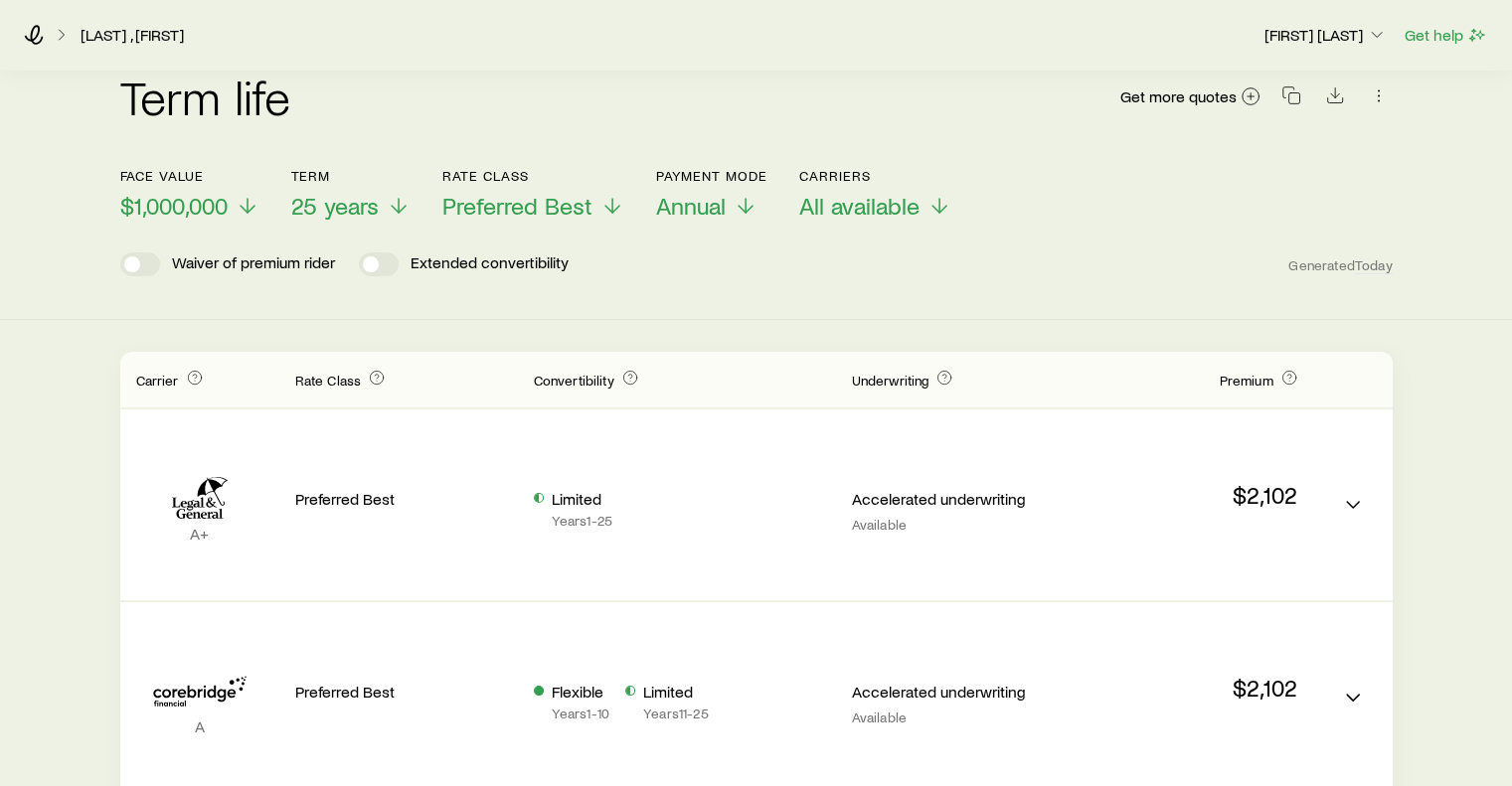 scroll, scrollTop: 36, scrollLeft: 0, axis: vertical 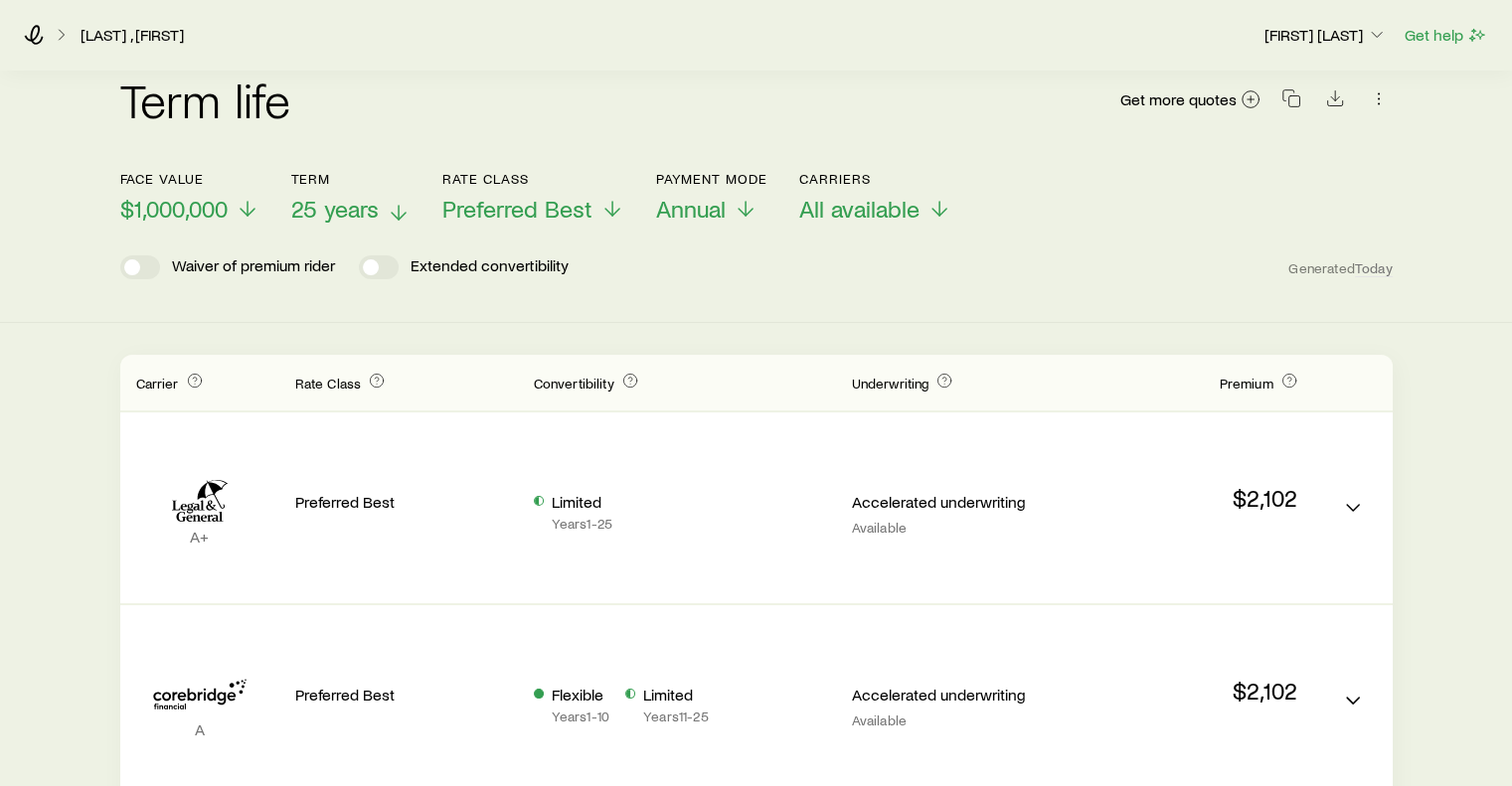 click 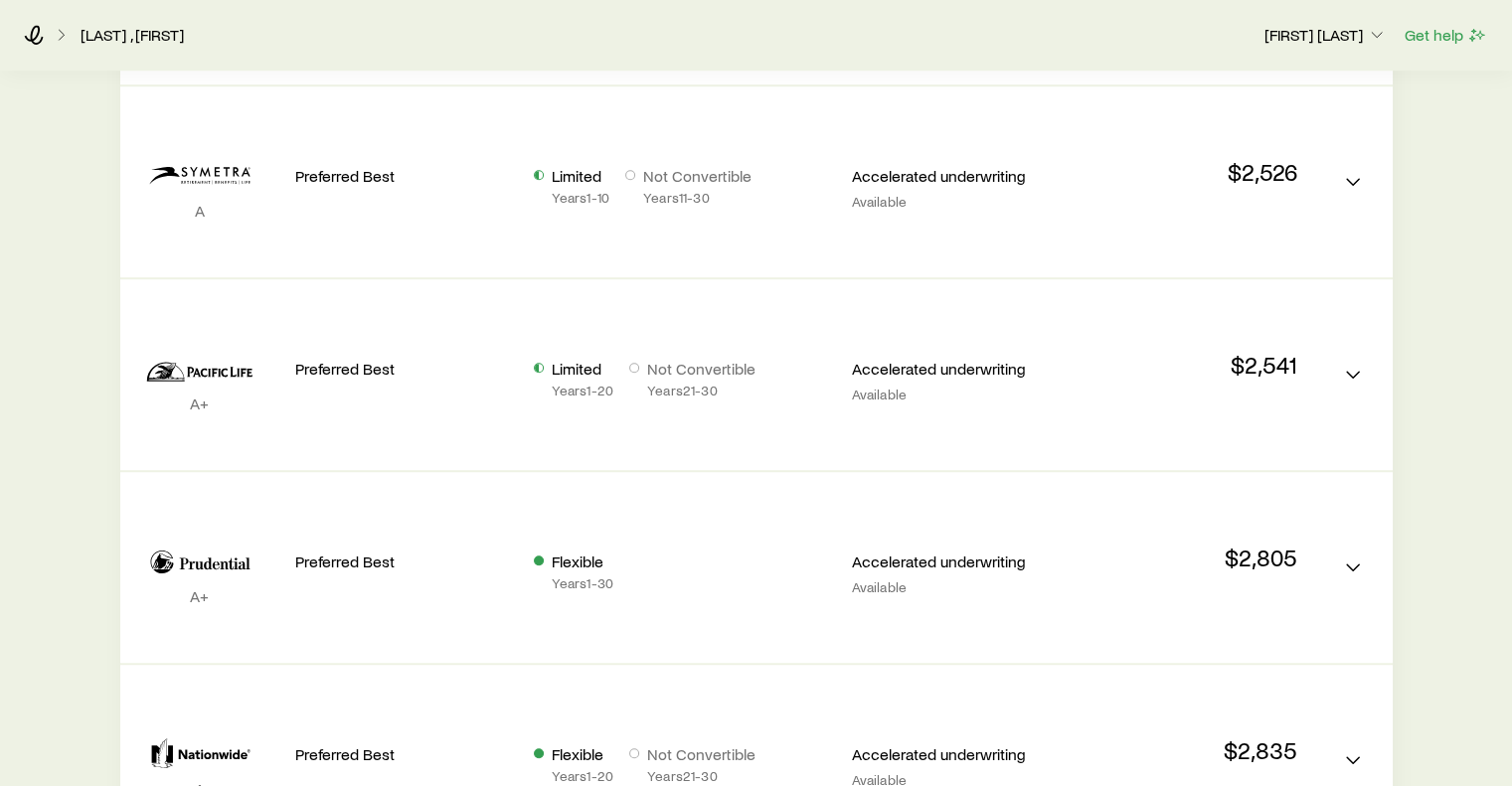 scroll, scrollTop: 1260, scrollLeft: 0, axis: vertical 